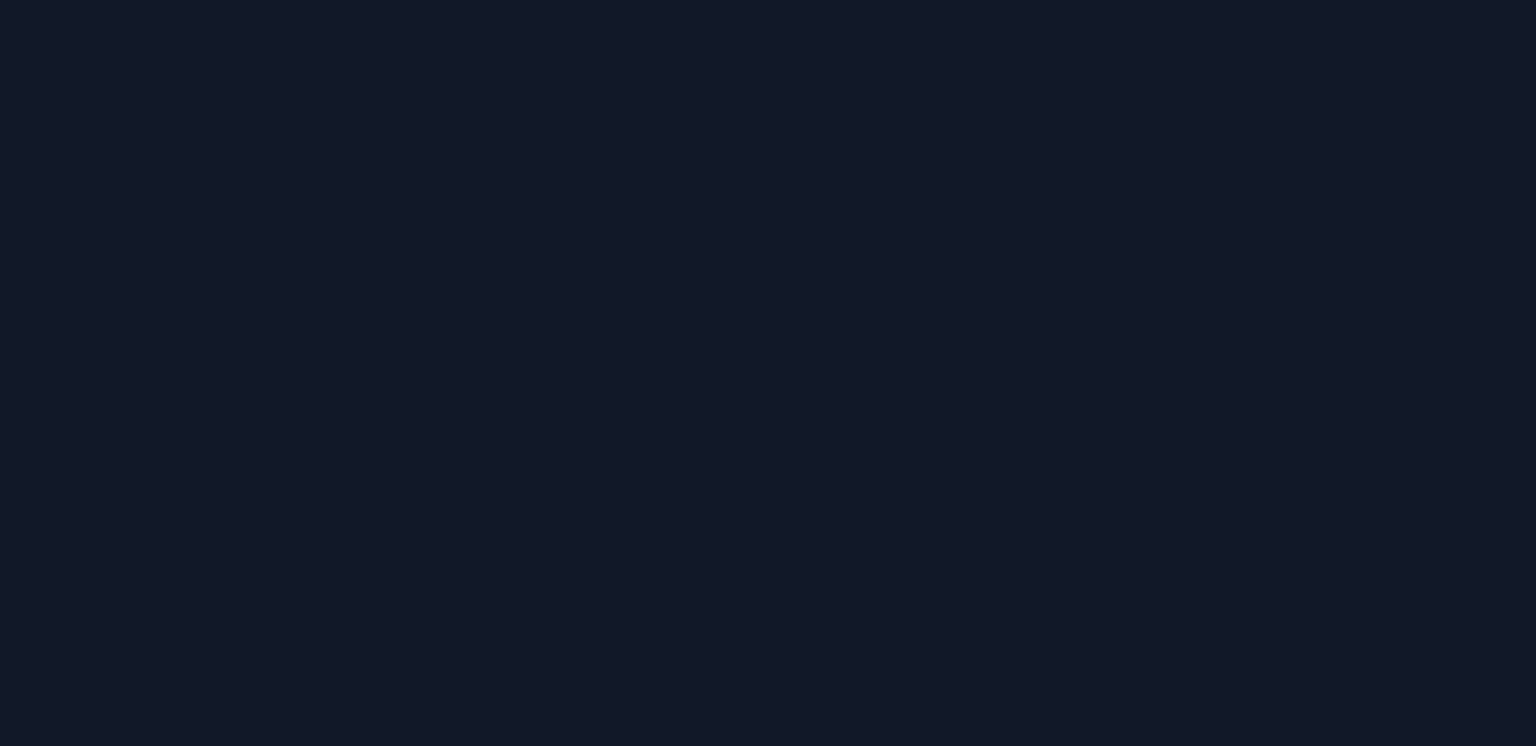 scroll, scrollTop: 0, scrollLeft: 0, axis: both 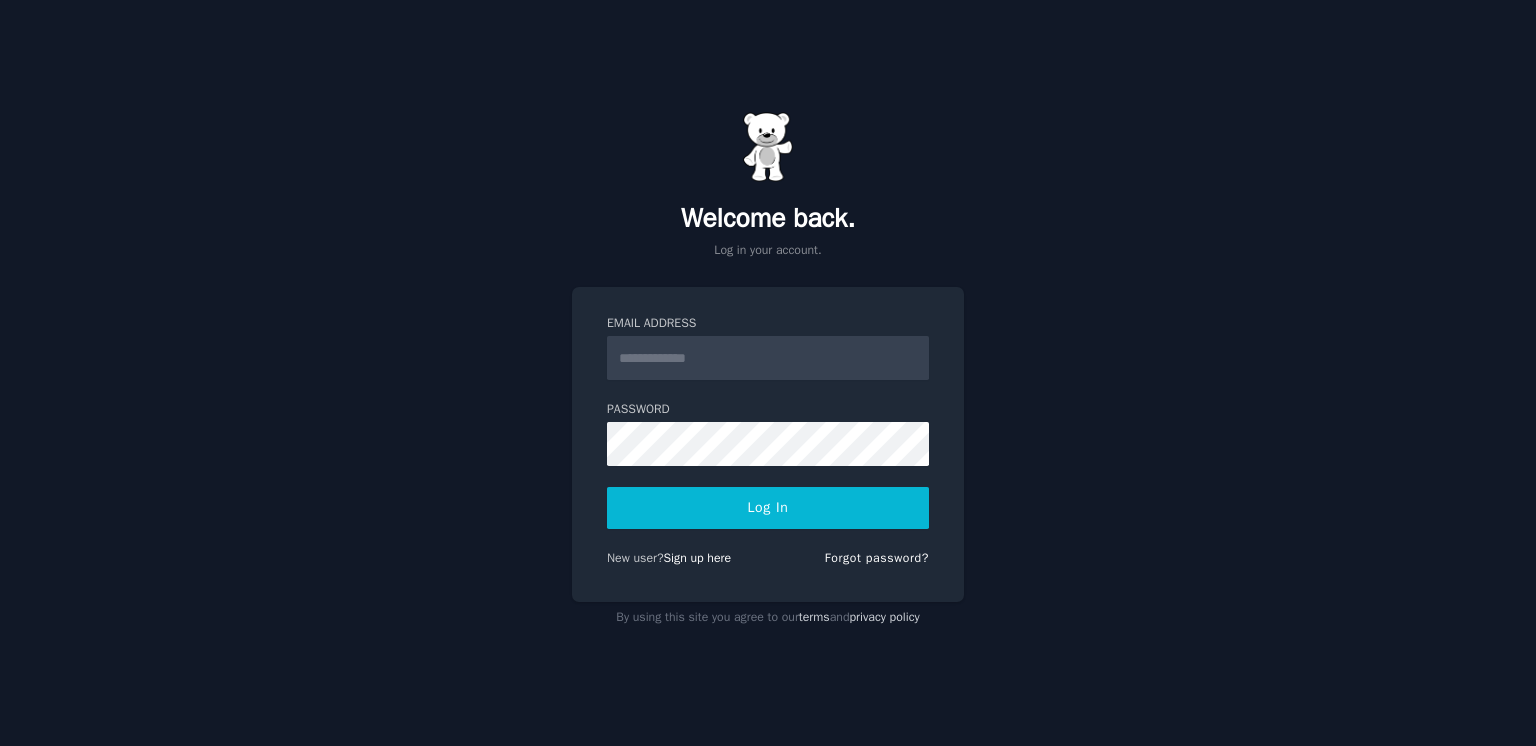 click on "Email Address" at bounding box center (768, 358) 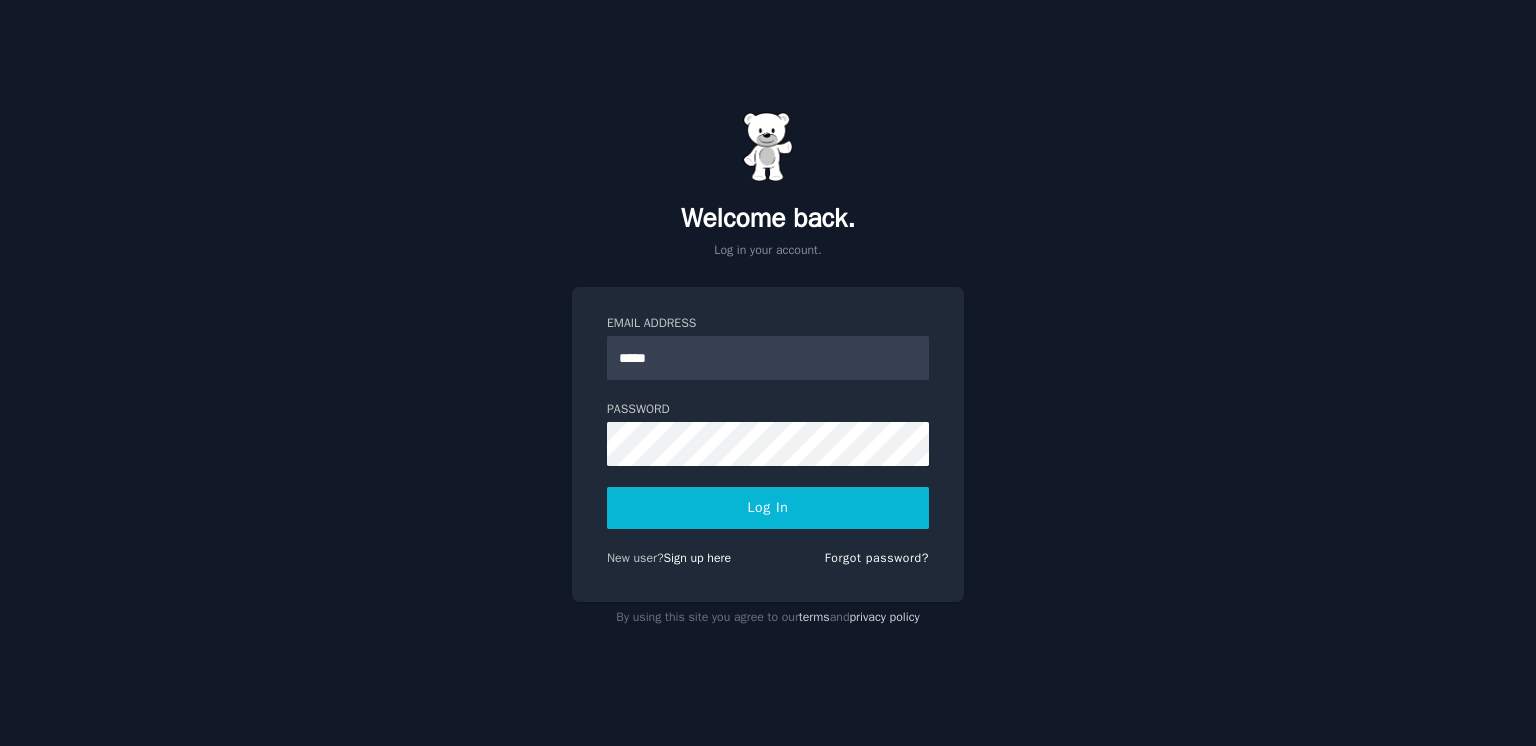 type on "**********" 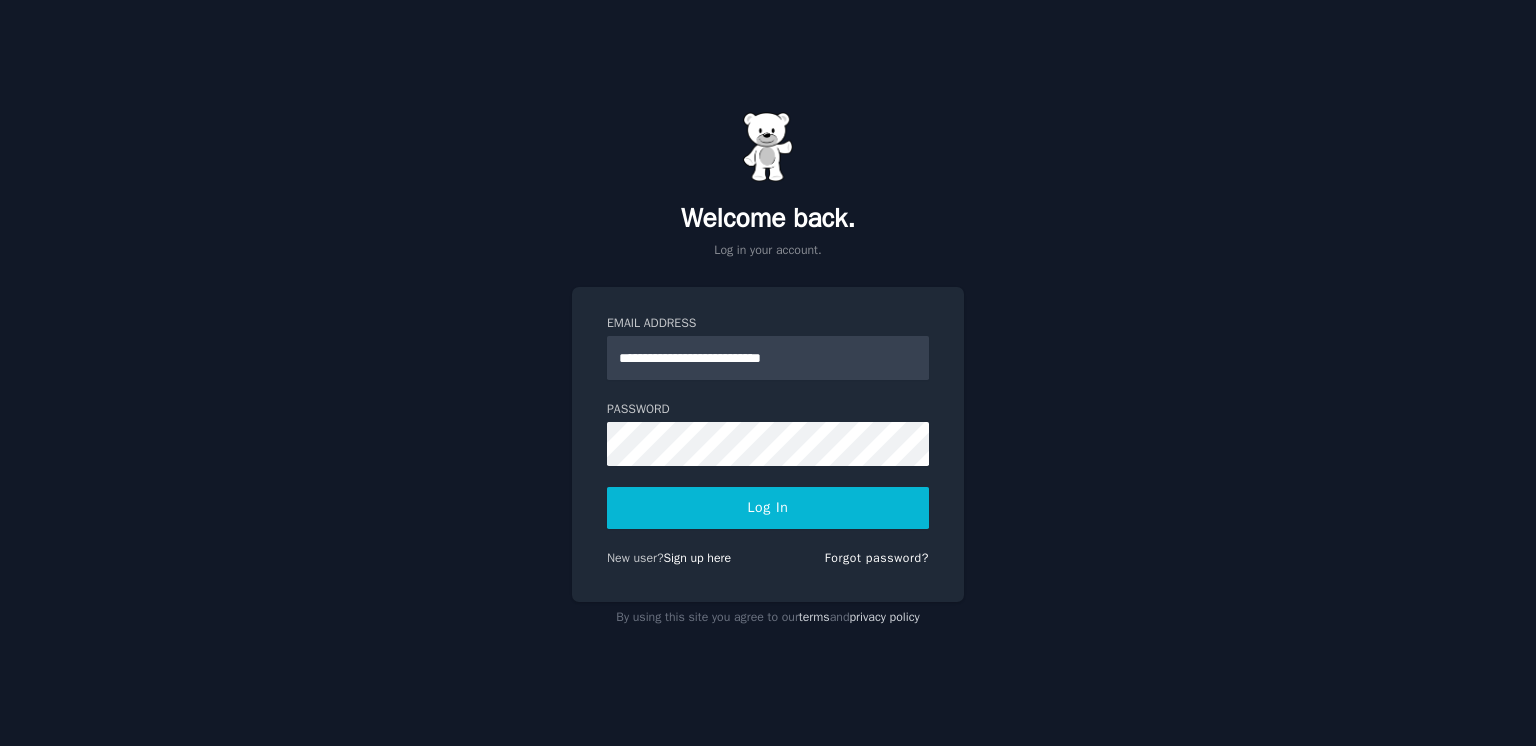 click on "Log In" at bounding box center (768, 508) 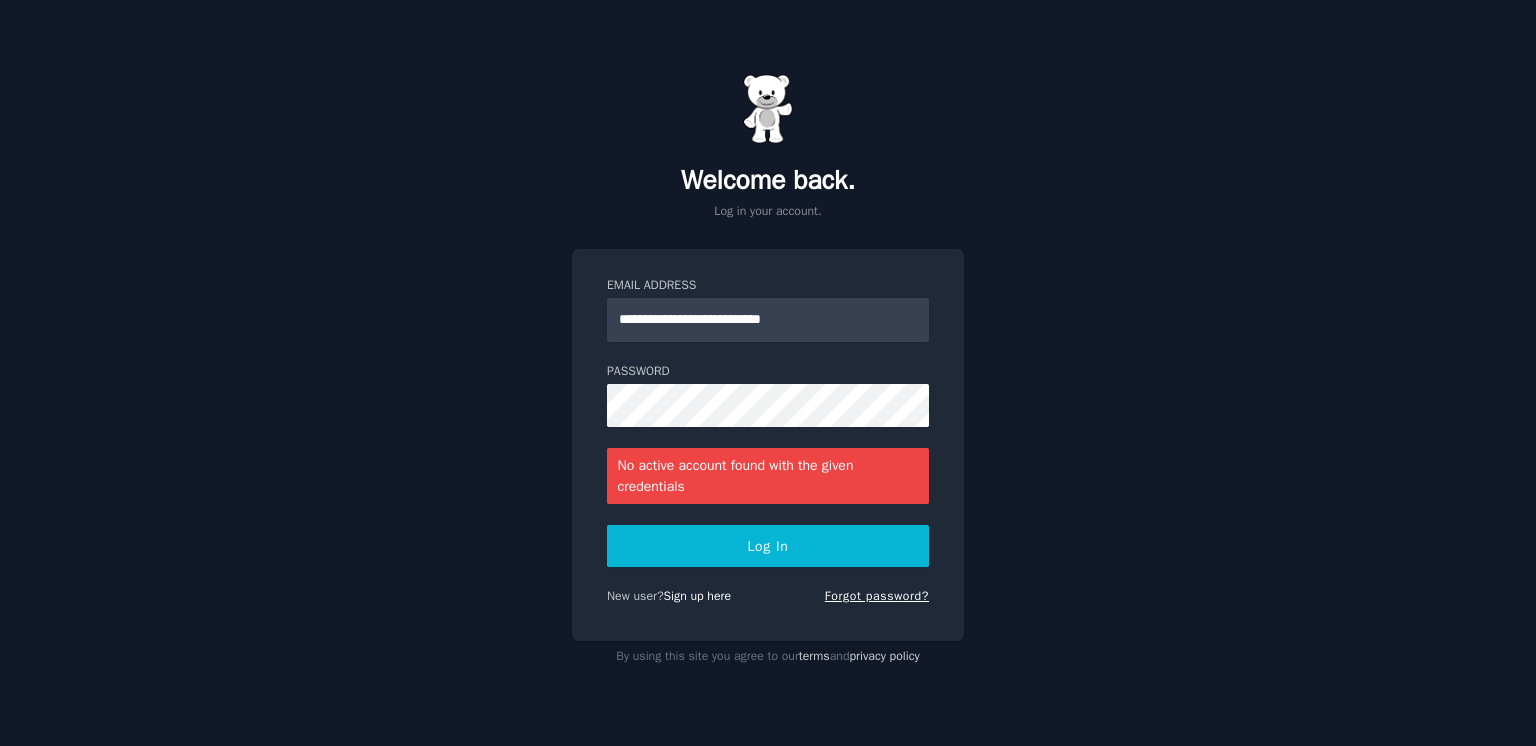 click on "Forgot password?" at bounding box center [877, 596] 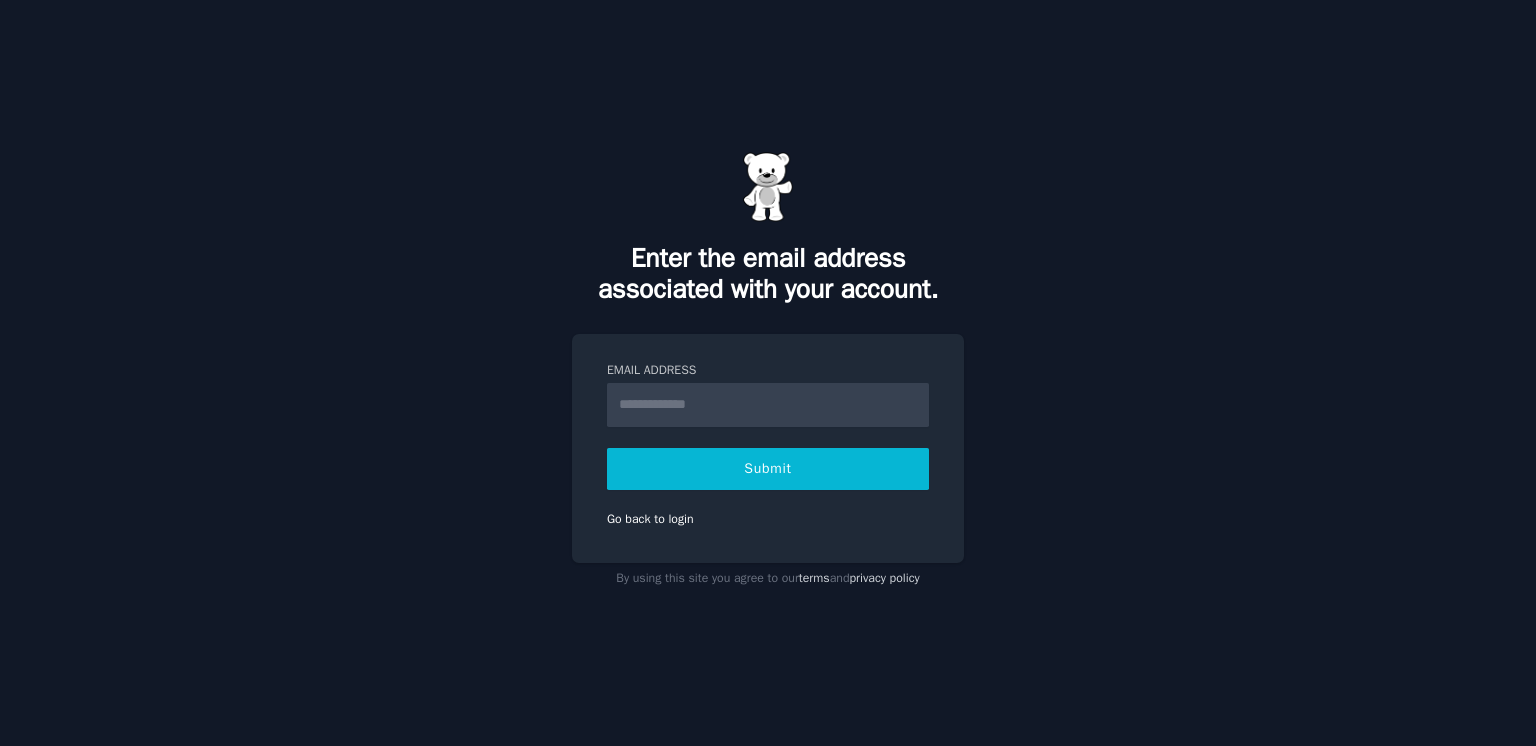 click on "Email Address" at bounding box center (768, 405) 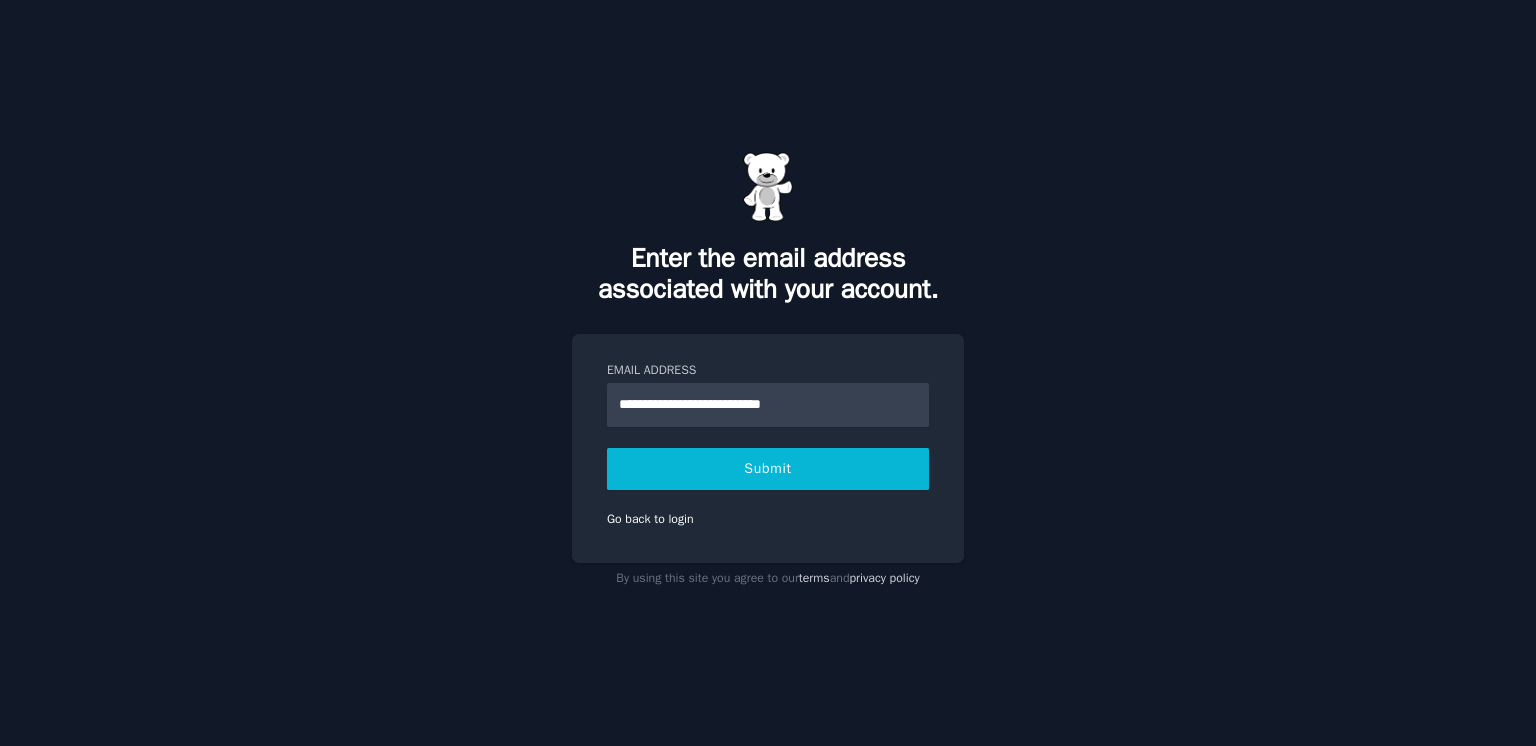 click on "Submit" at bounding box center [768, 469] 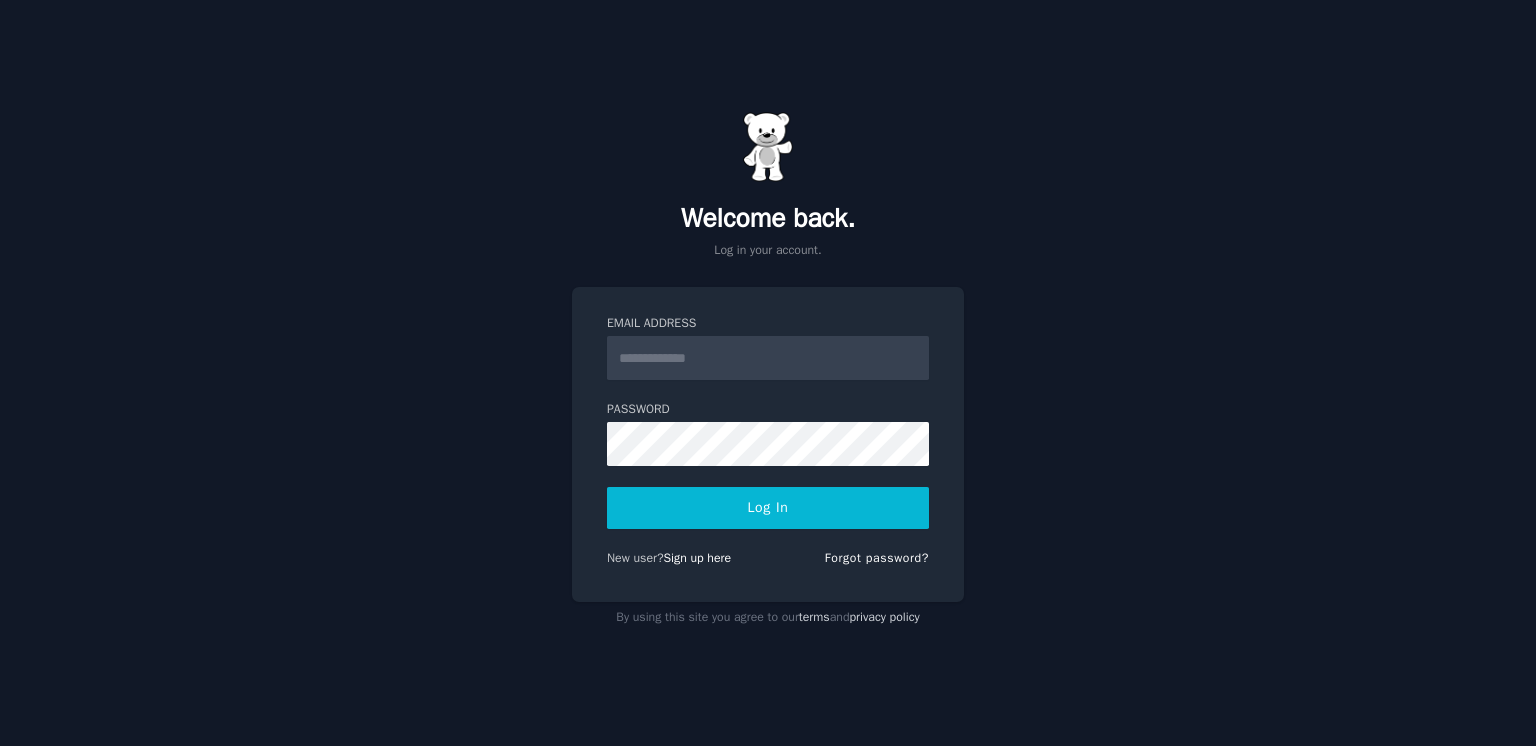 click on "Email Address" at bounding box center (768, 358) 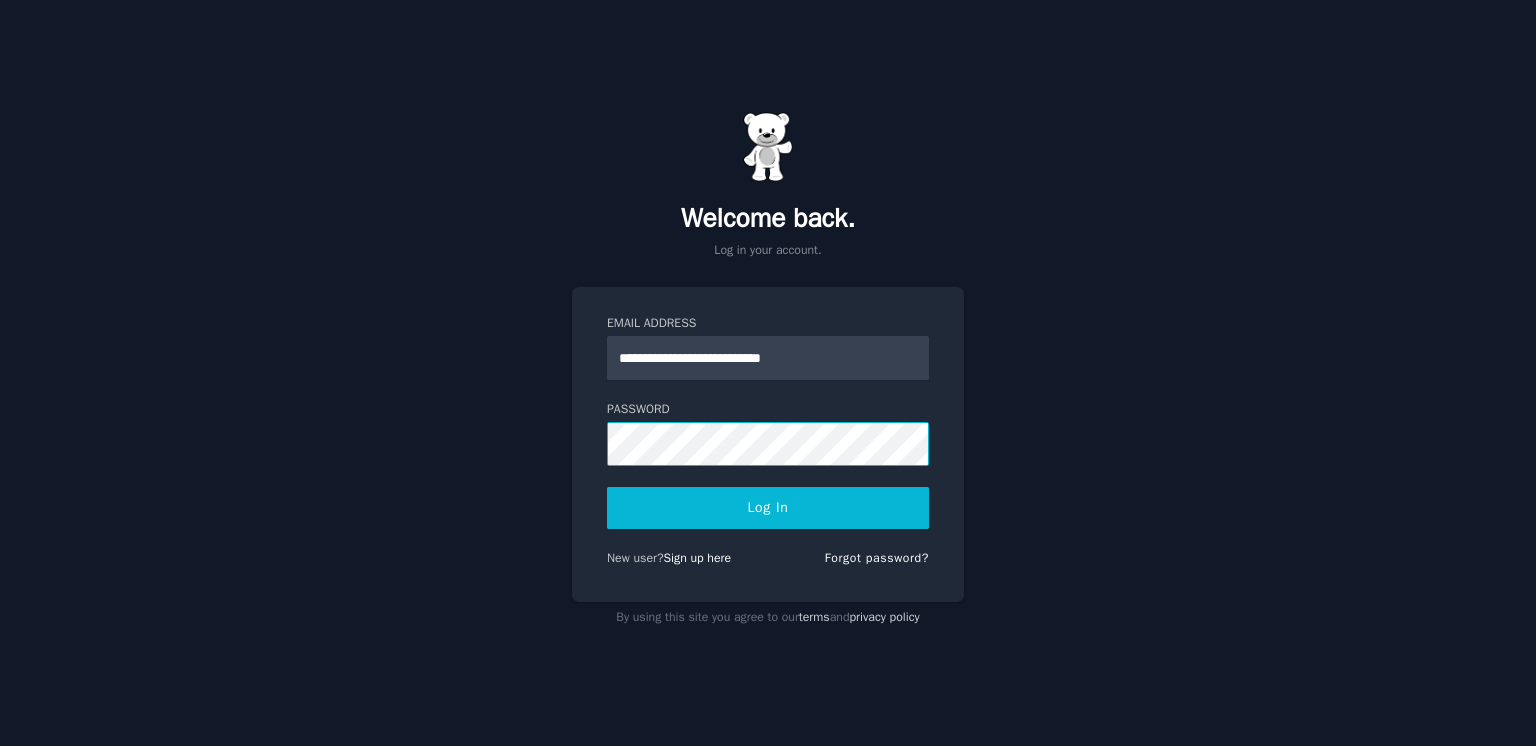 click on "Log In" at bounding box center (768, 508) 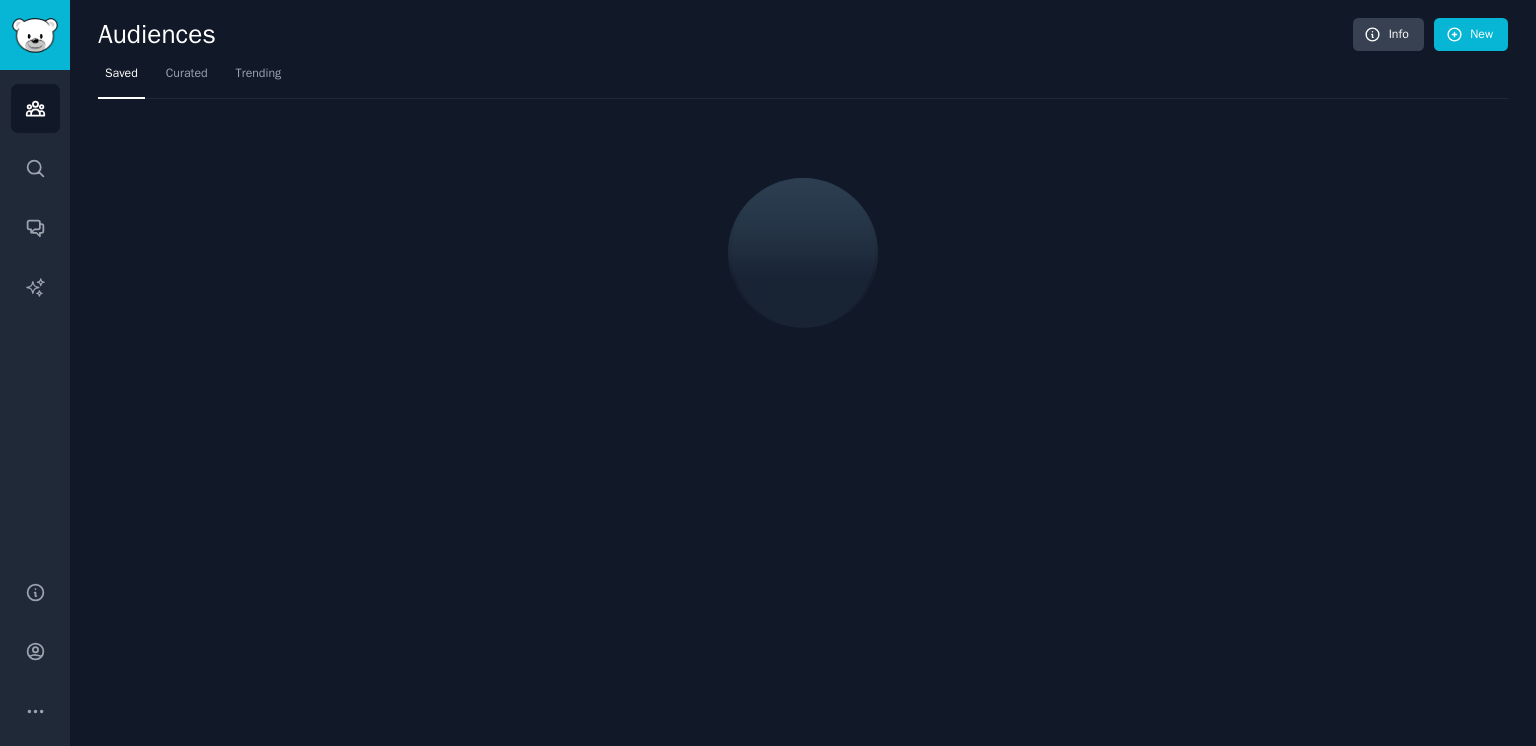 scroll, scrollTop: 0, scrollLeft: 0, axis: both 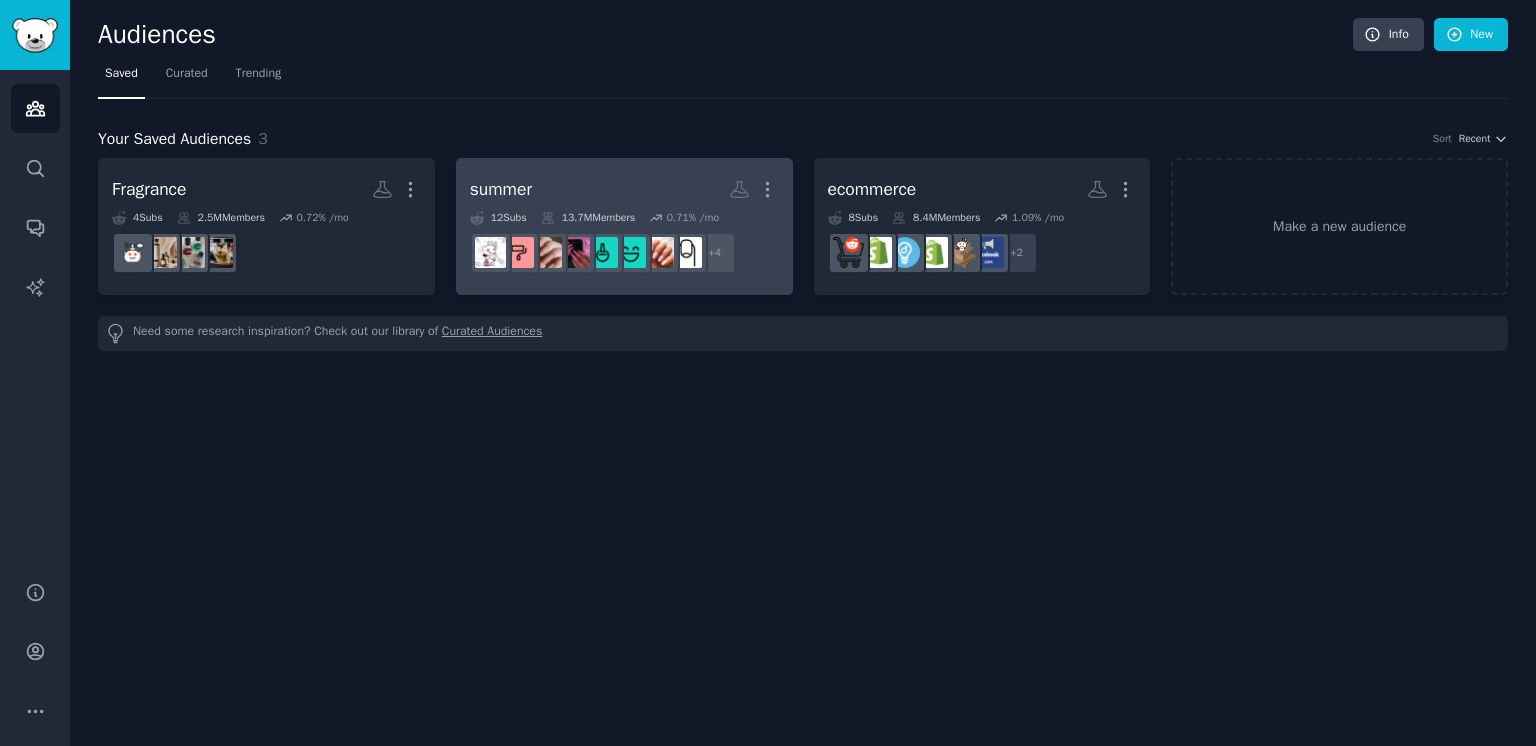 click on "summer" at bounding box center (501, 189) 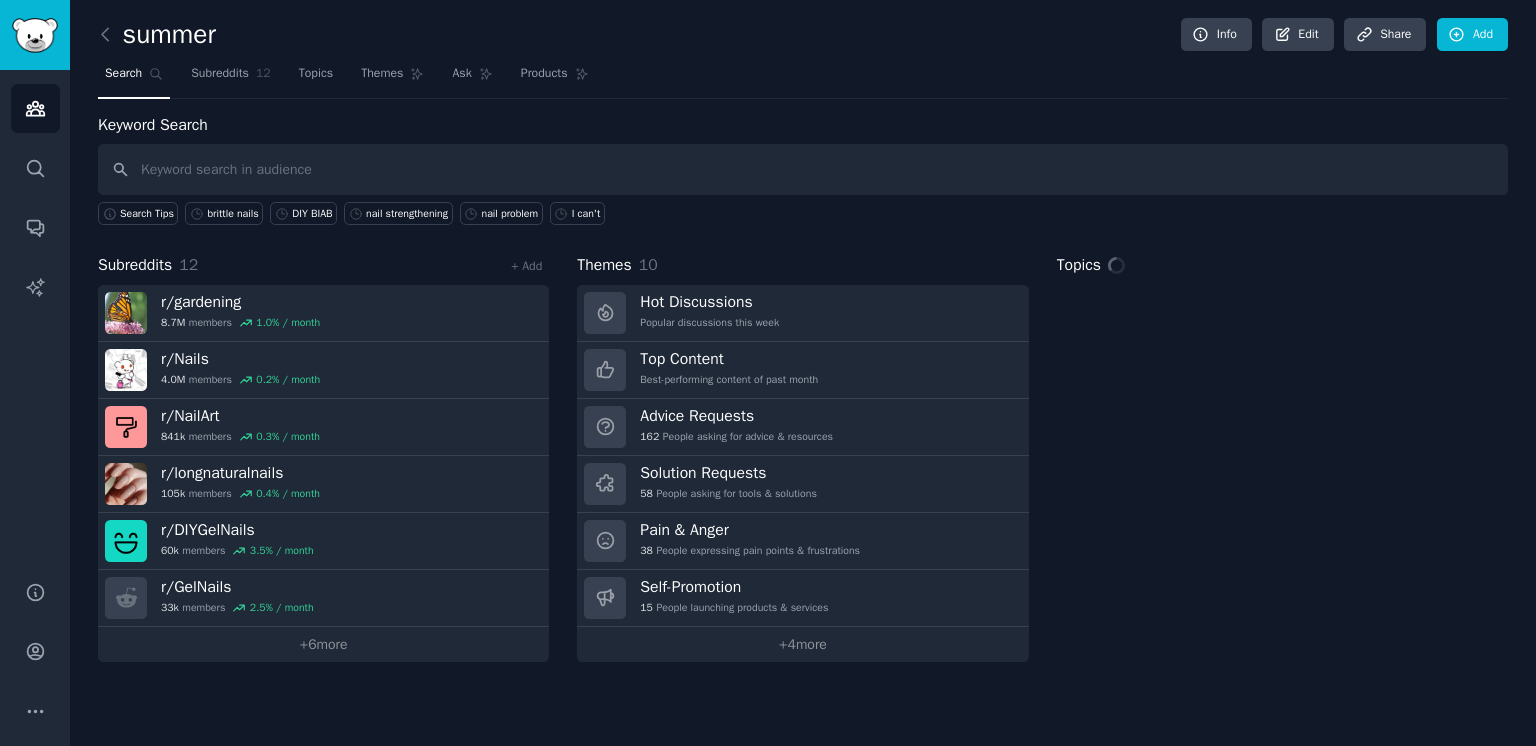 click on "summer" at bounding box center (157, 35) 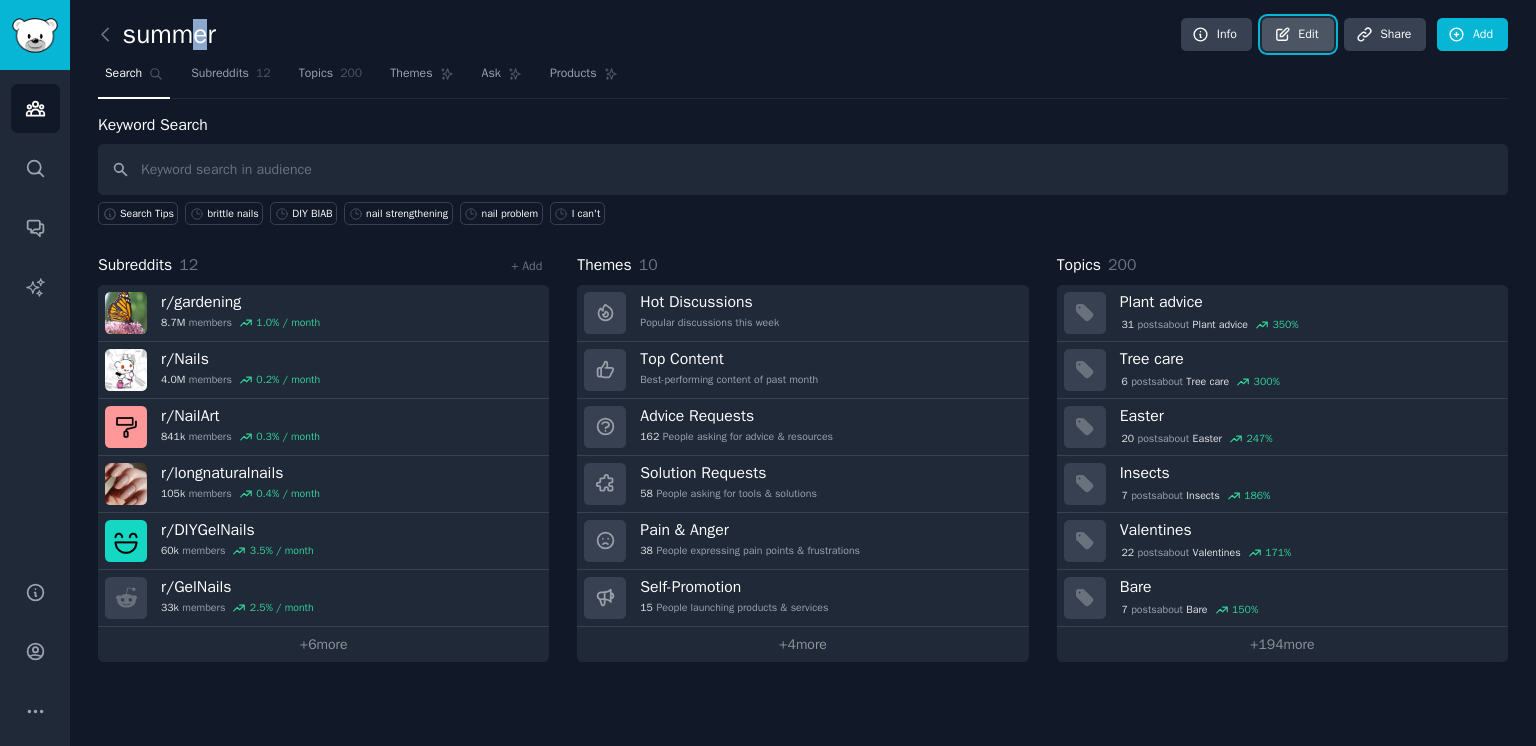 click 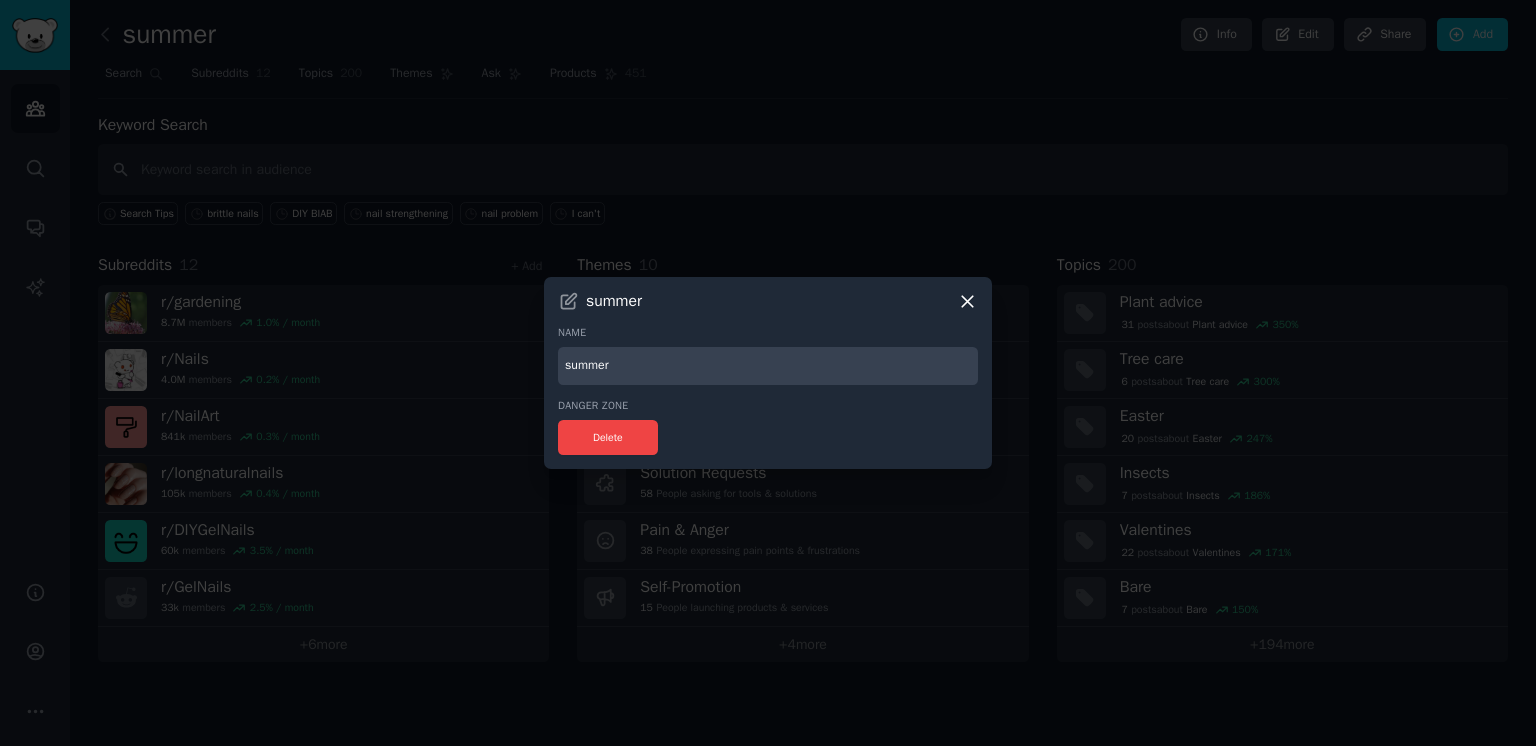 drag, startPoint x: 608, startPoint y: 370, endPoint x: 498, endPoint y: 370, distance: 110 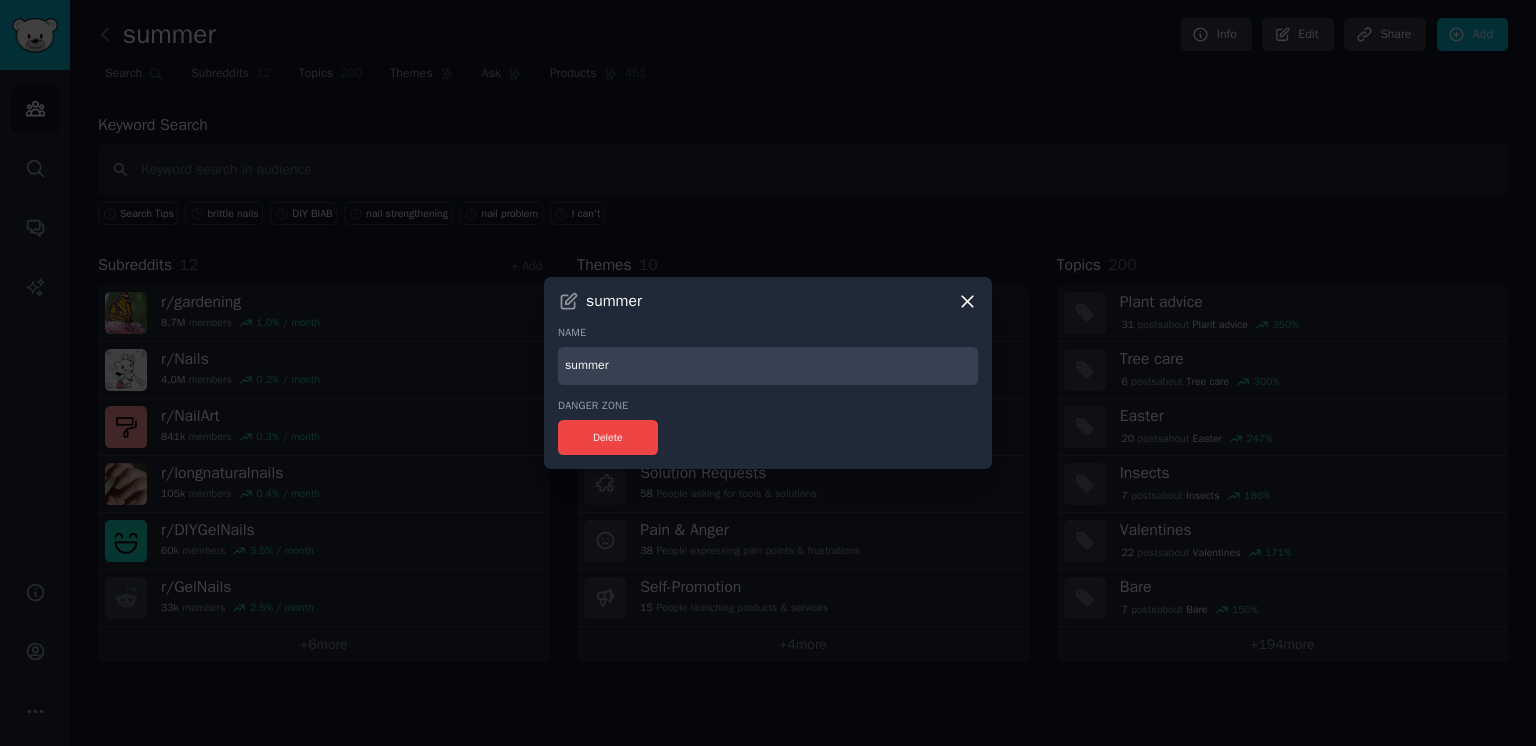 click on "​ summer Name summer Danger Zone Delete" at bounding box center (768, 373) 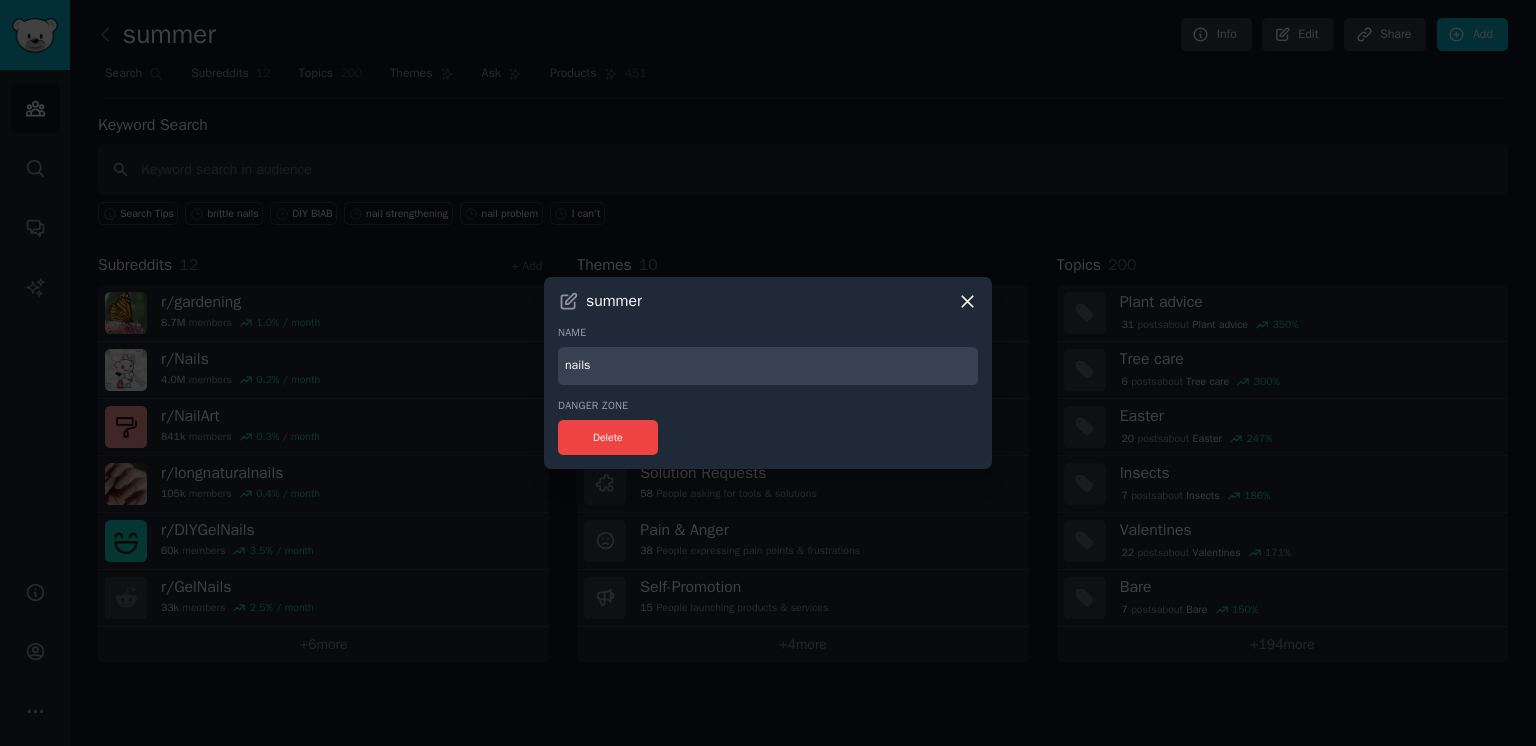 type on "nails" 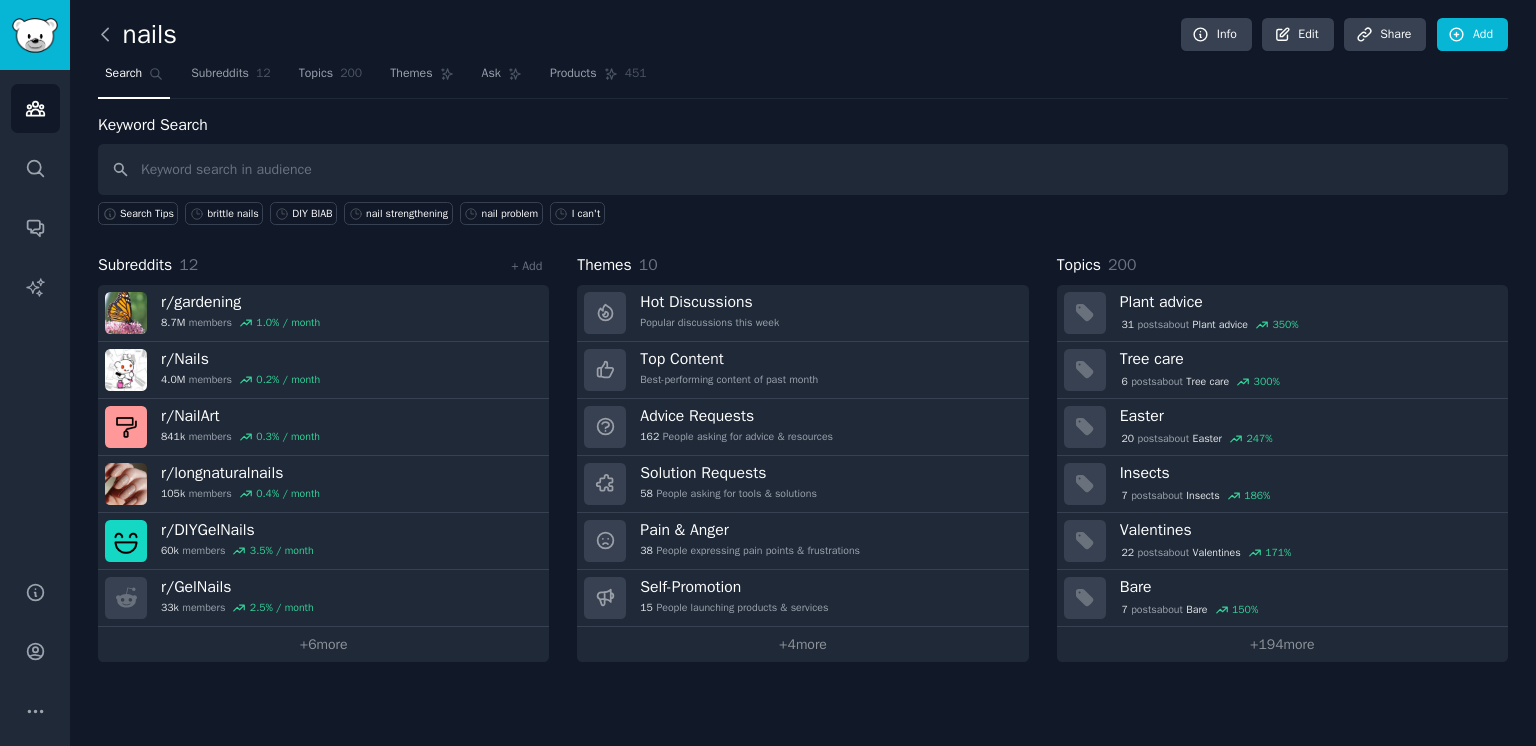 click 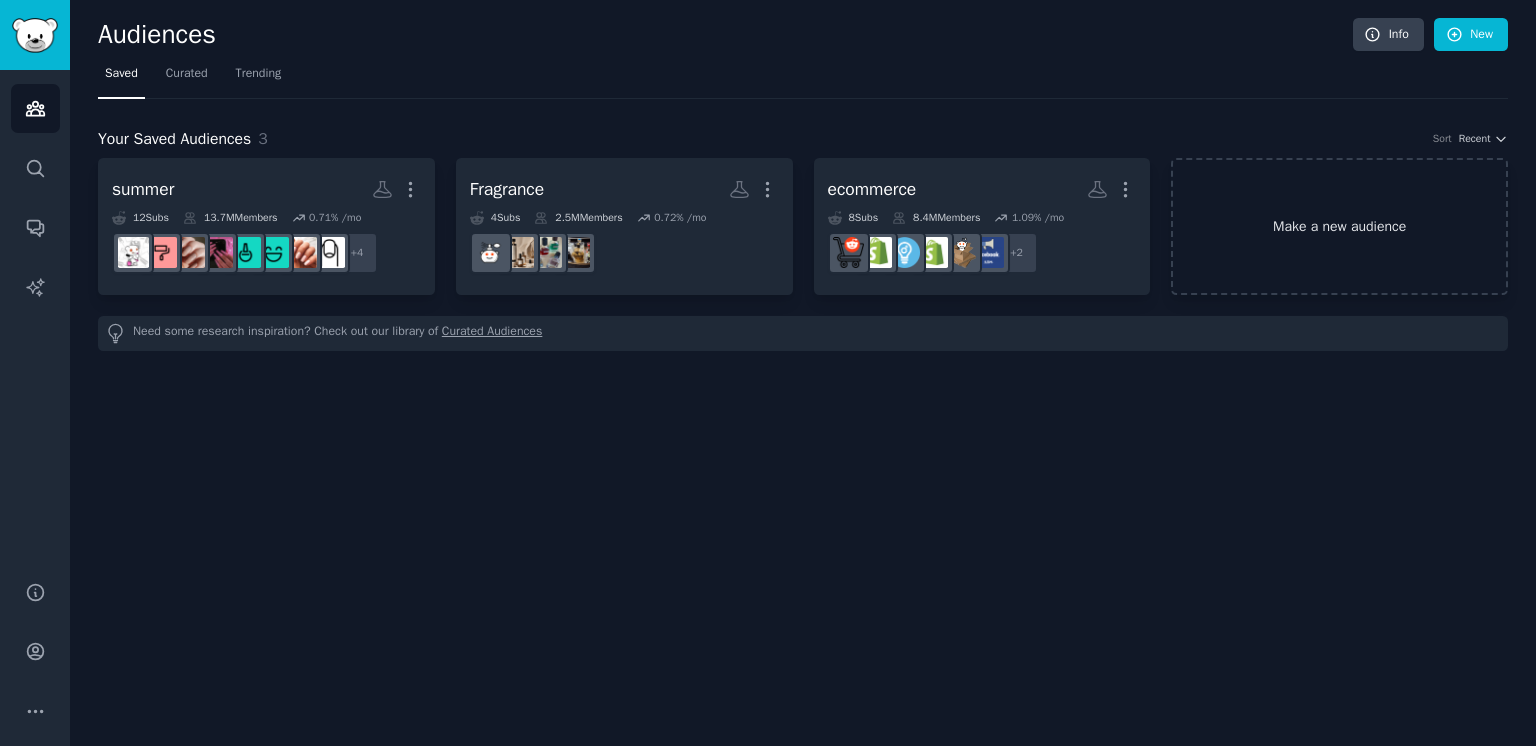 click on "Make a new audience" at bounding box center [1339, 226] 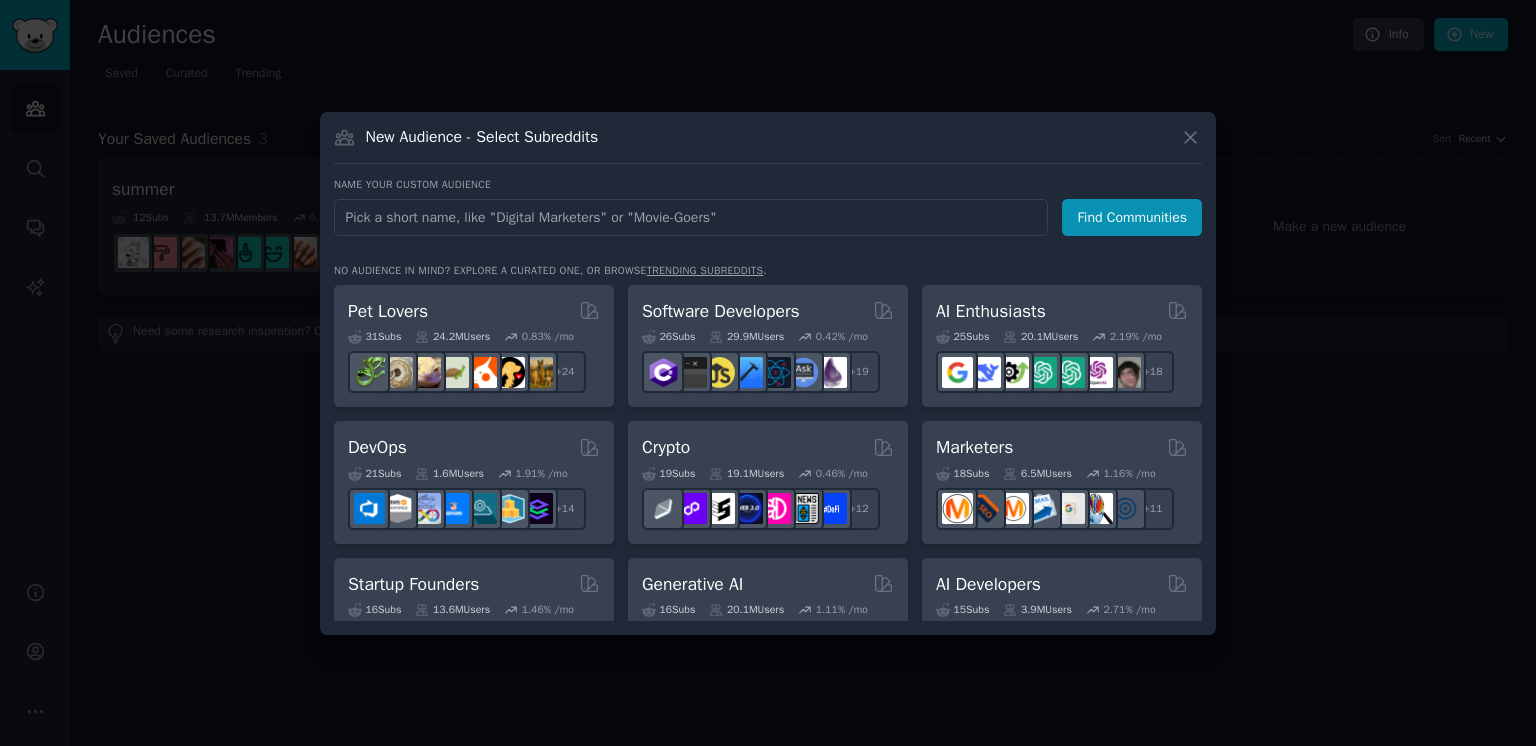 click at bounding box center [691, 217] 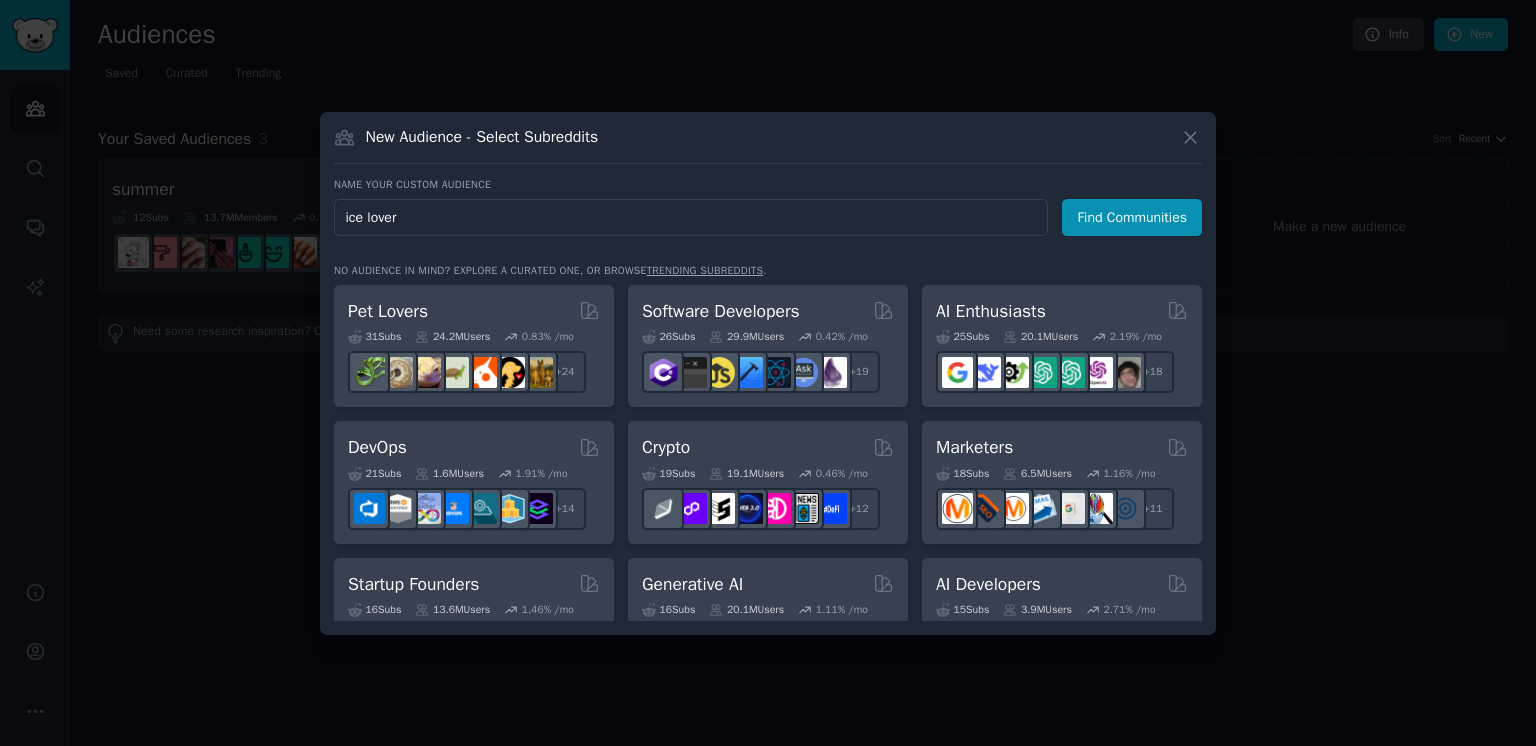 type on "ice lovers" 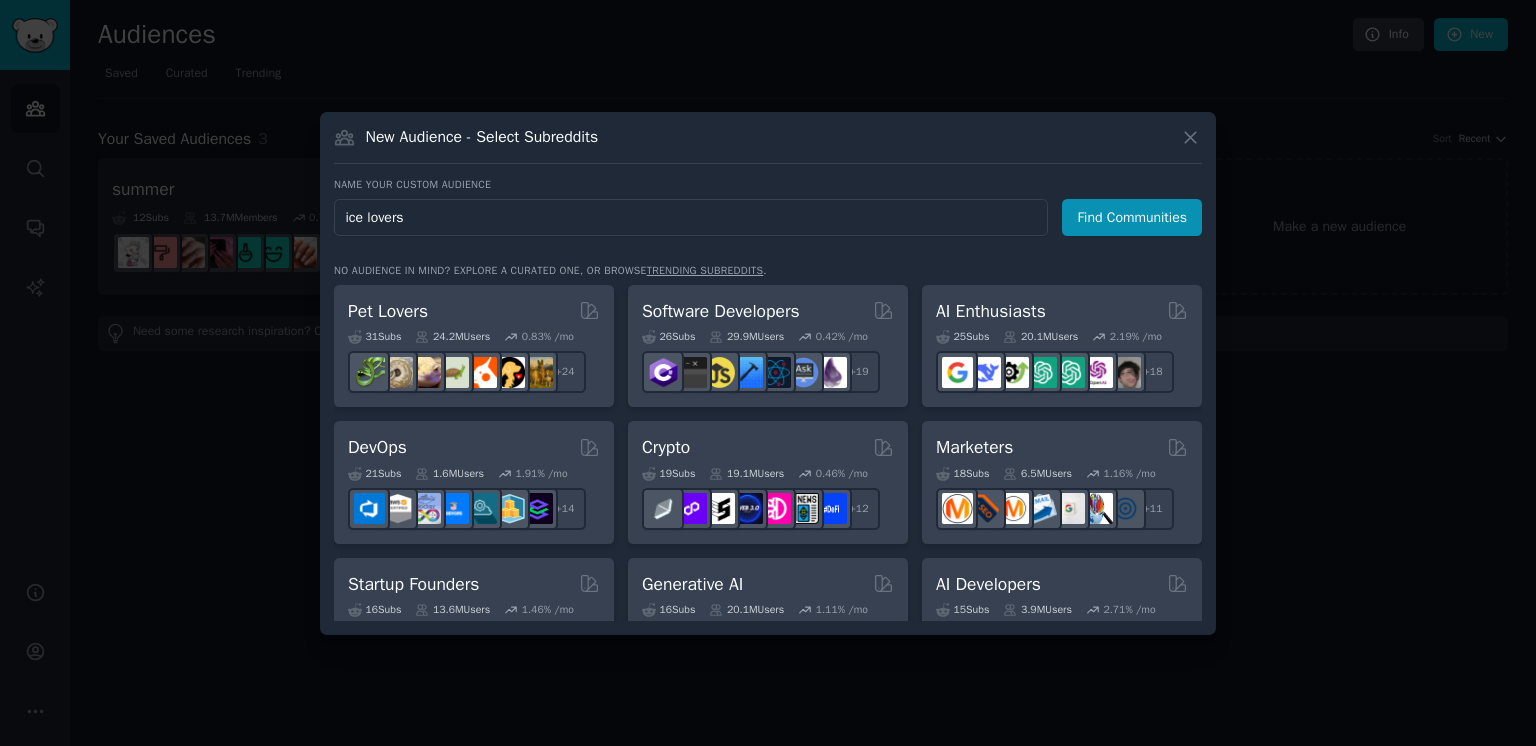 click on "Find Communities" at bounding box center [1132, 217] 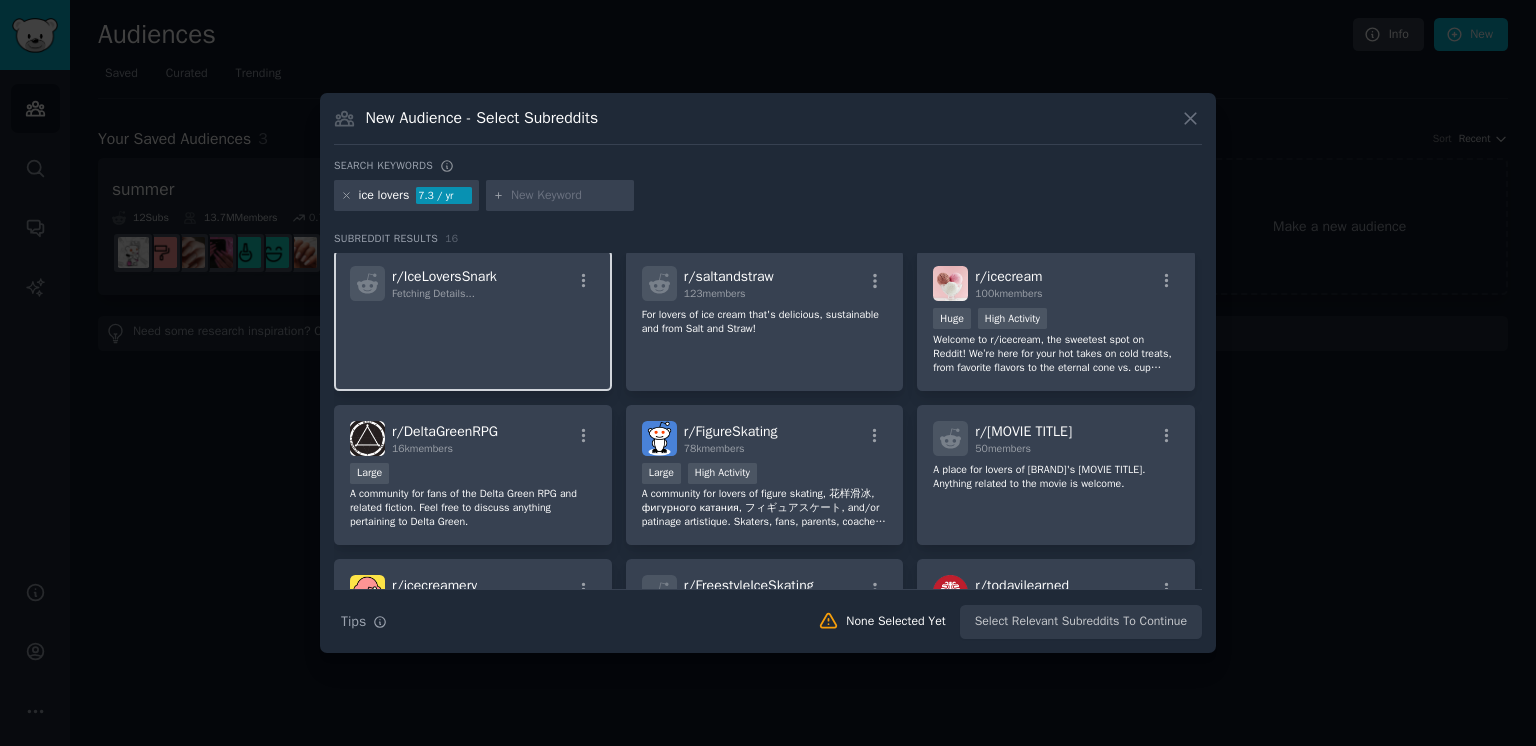 scroll, scrollTop: 0, scrollLeft: 0, axis: both 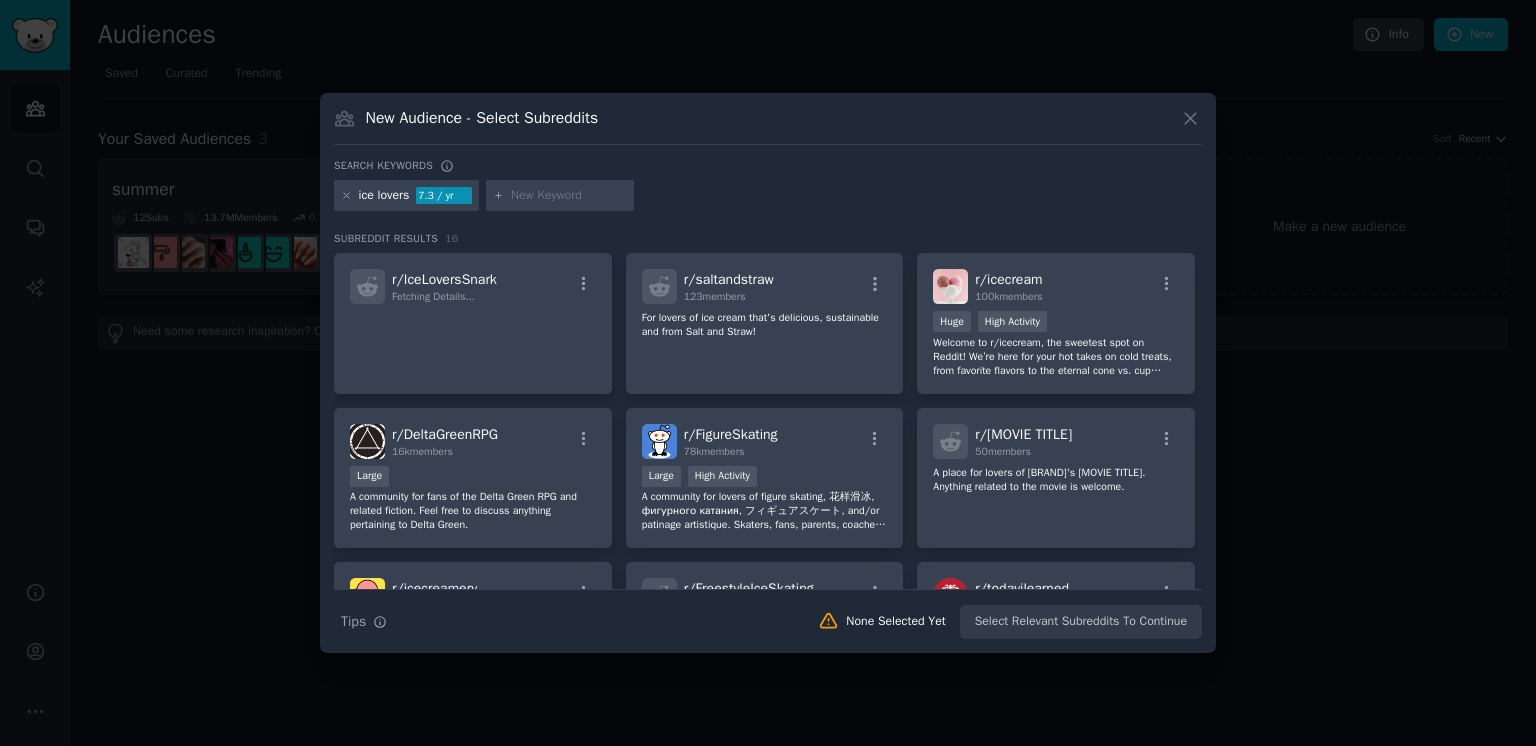 click at bounding box center (569, 196) 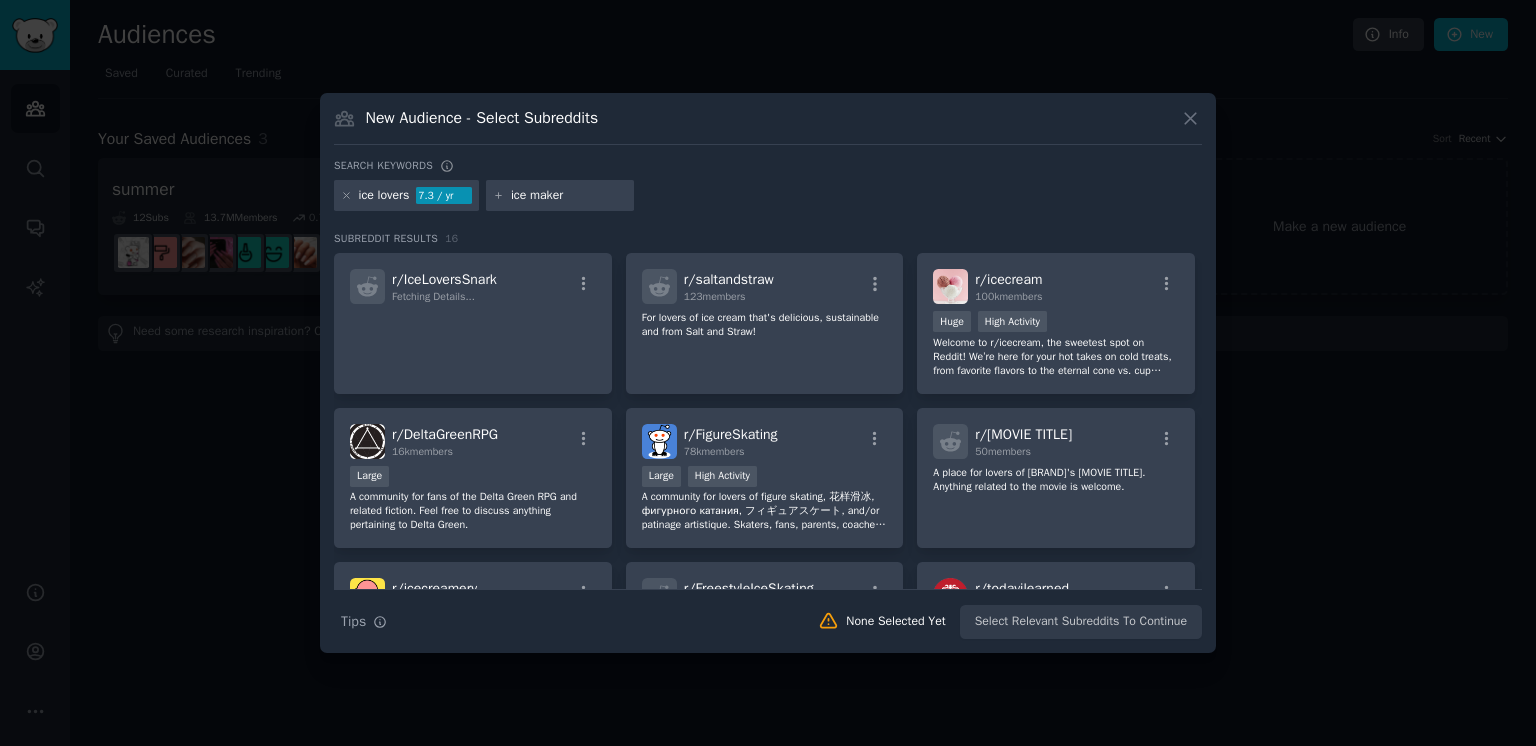 type on "ice makers" 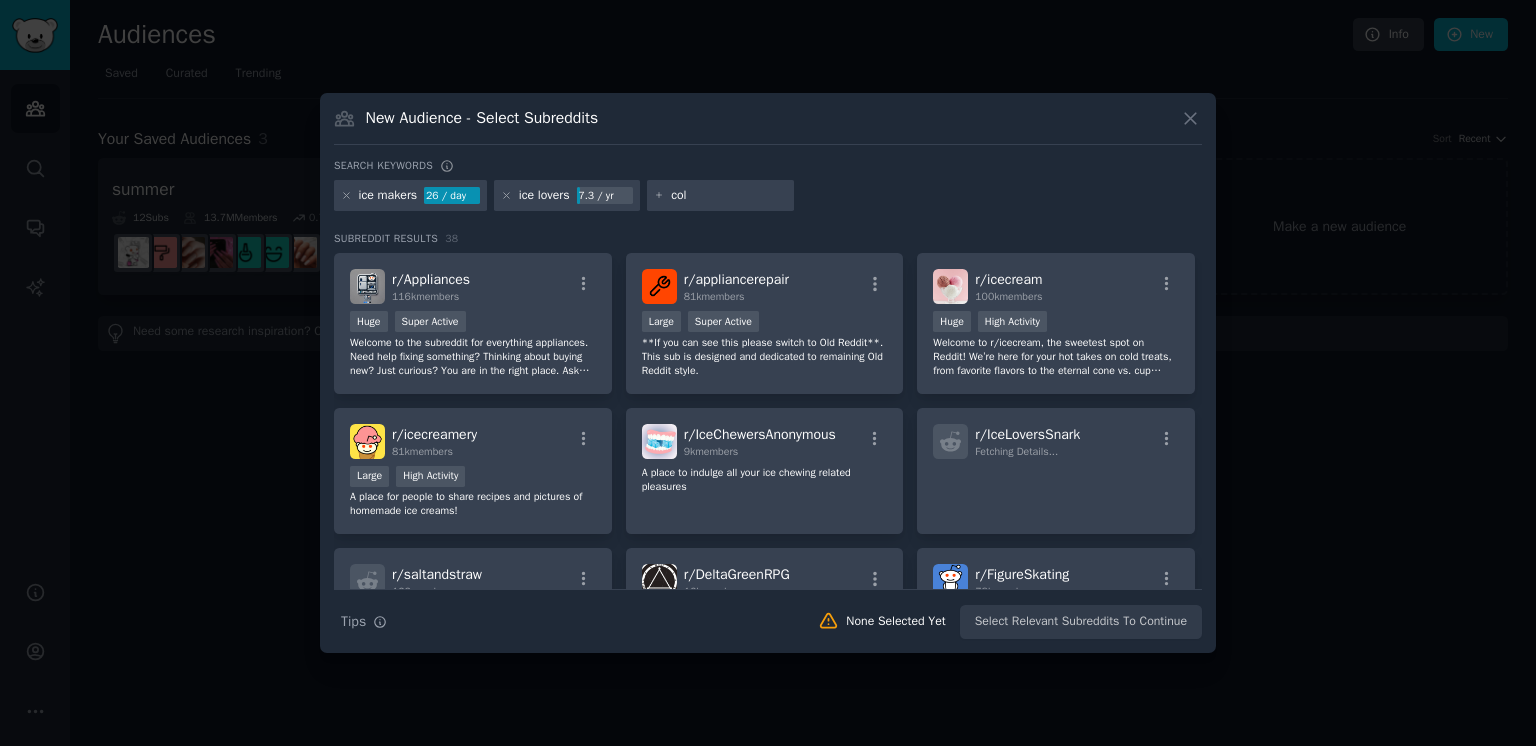 type on "cold" 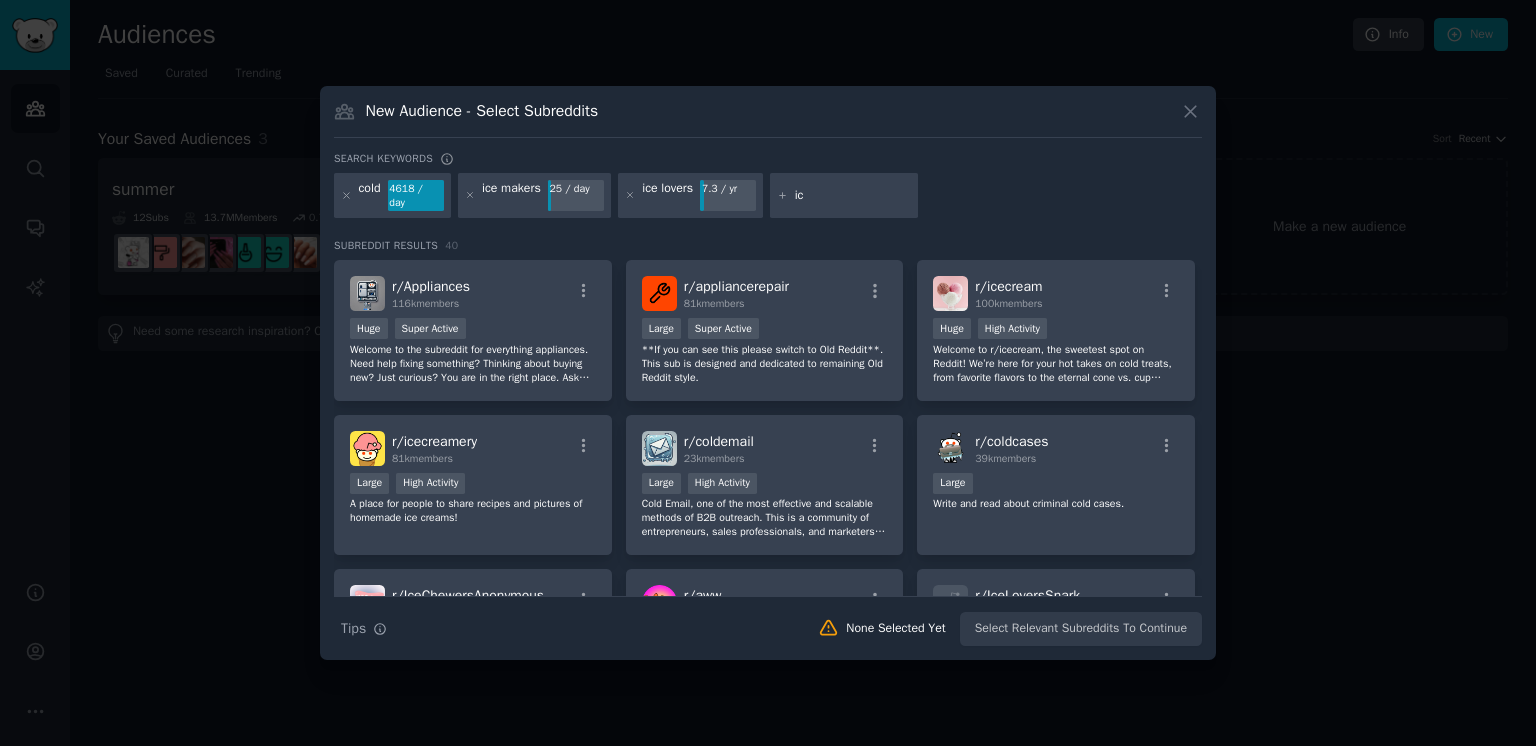 type on "ice" 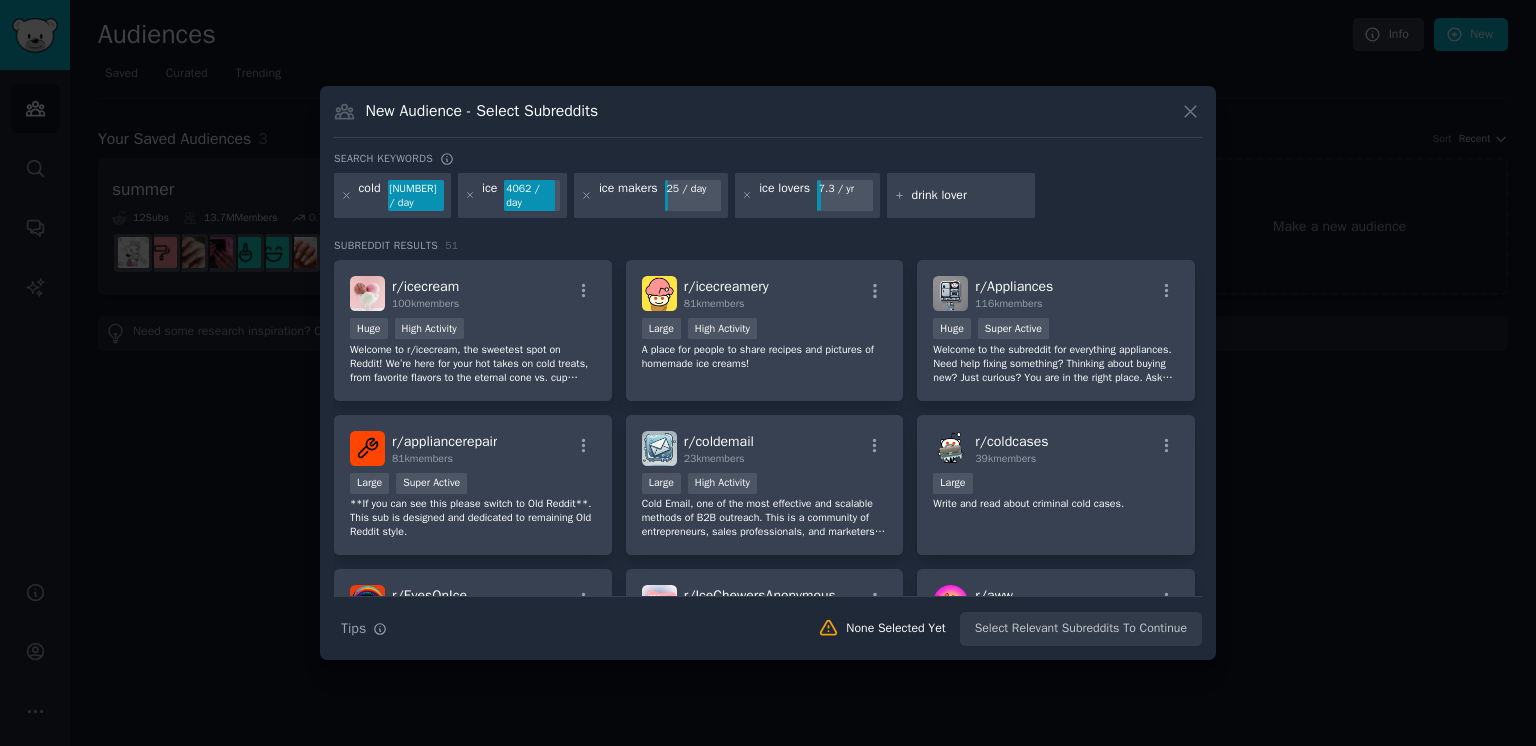 type on "drink lovers" 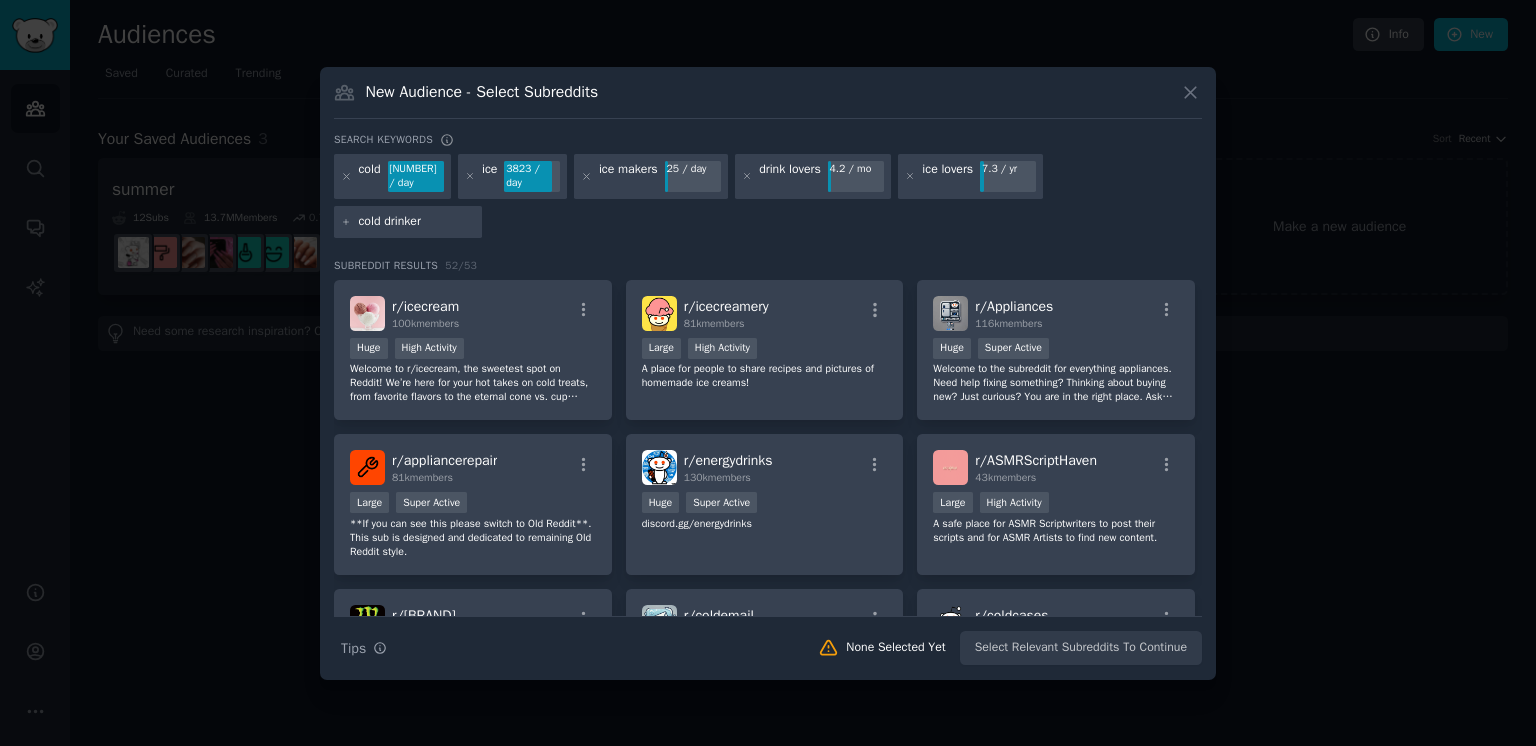type on "cold drinkers" 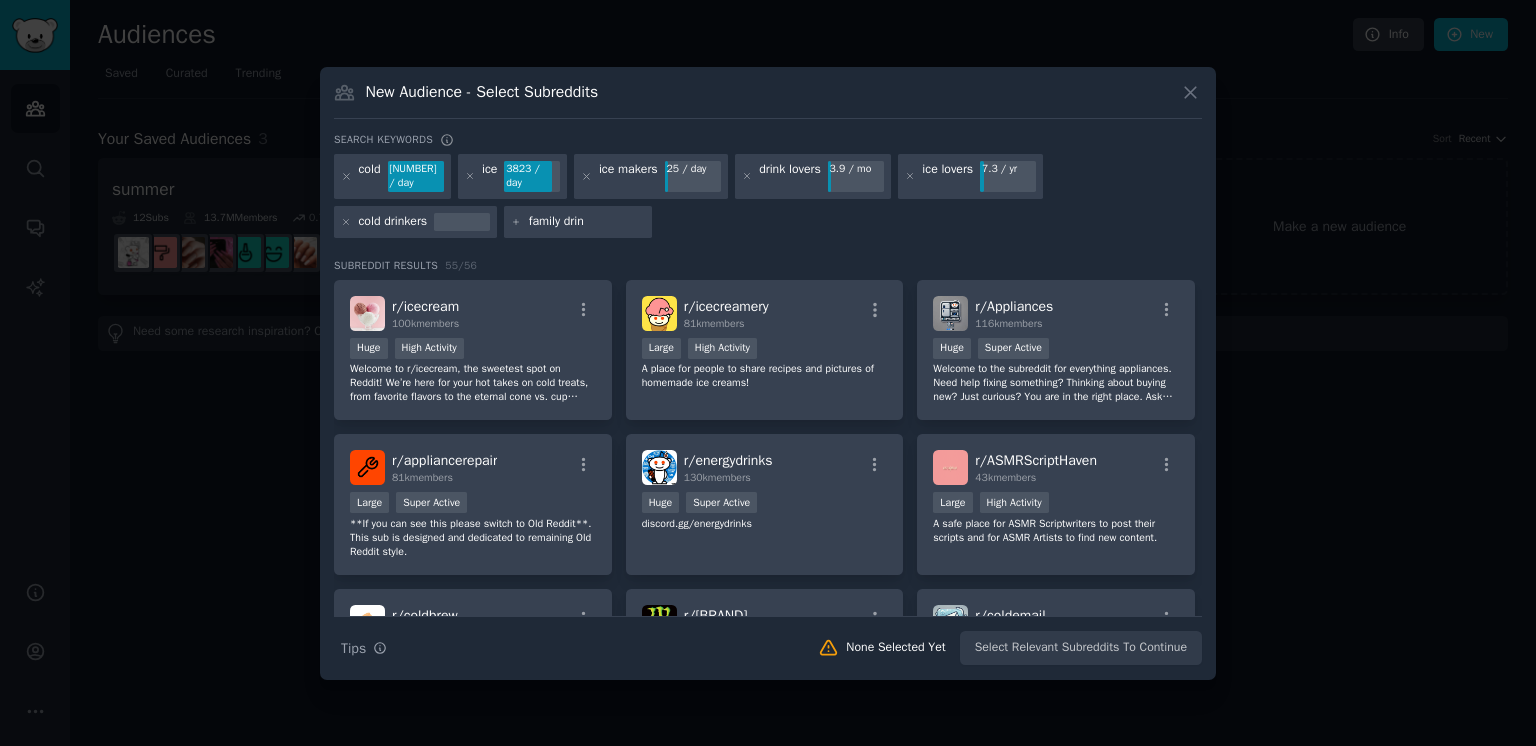 type on "family drink" 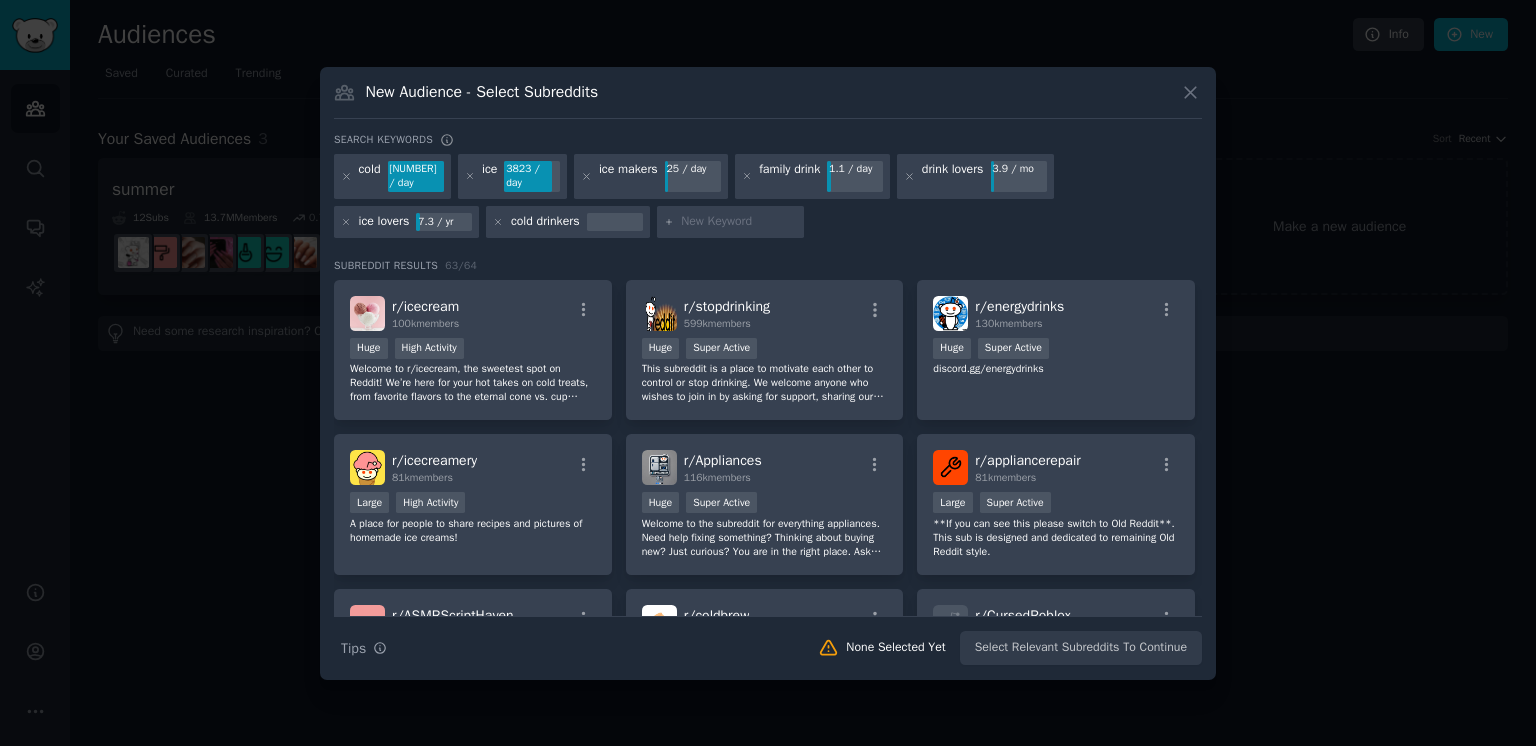 click at bounding box center (739, 222) 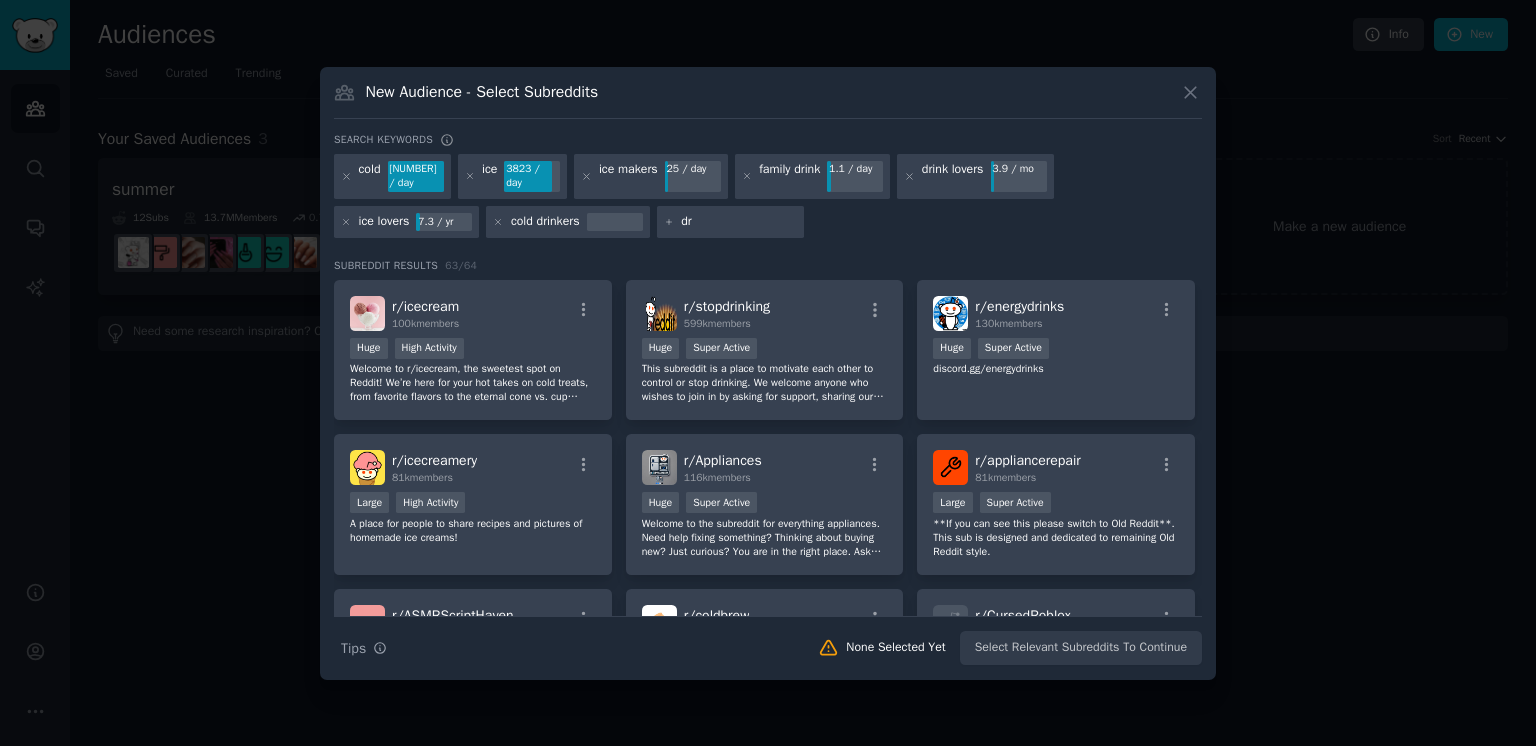 type on "d" 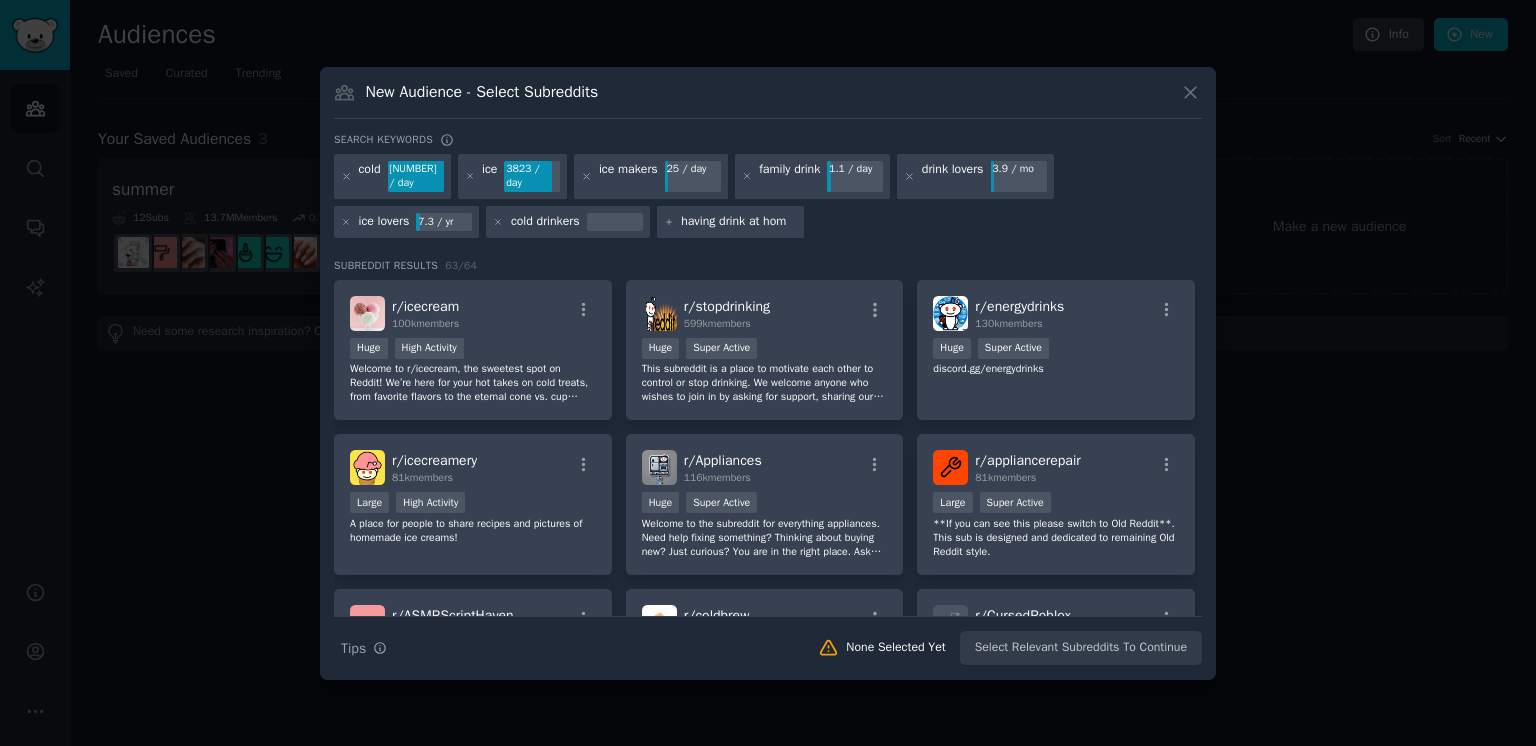 type on "having drink at home" 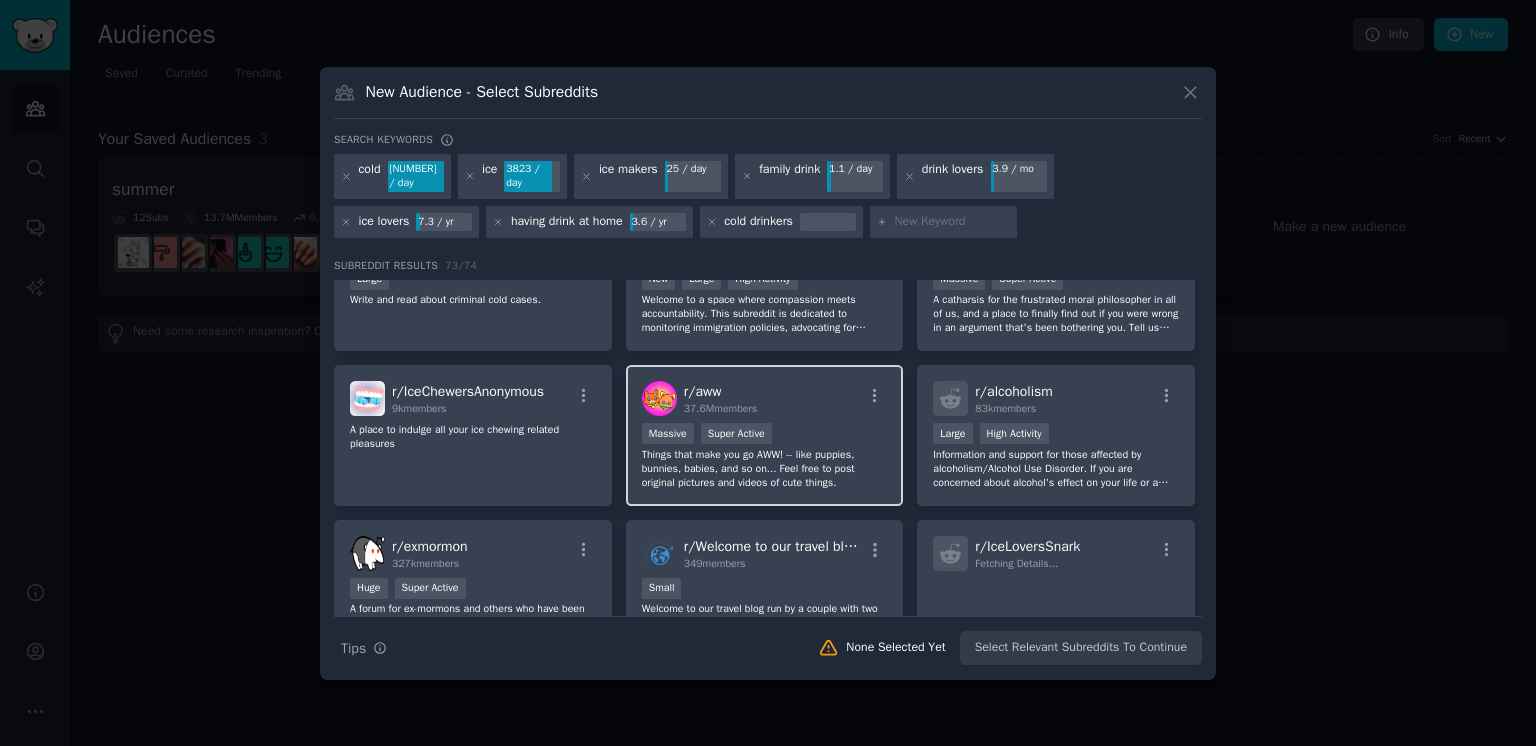 scroll, scrollTop: 700, scrollLeft: 0, axis: vertical 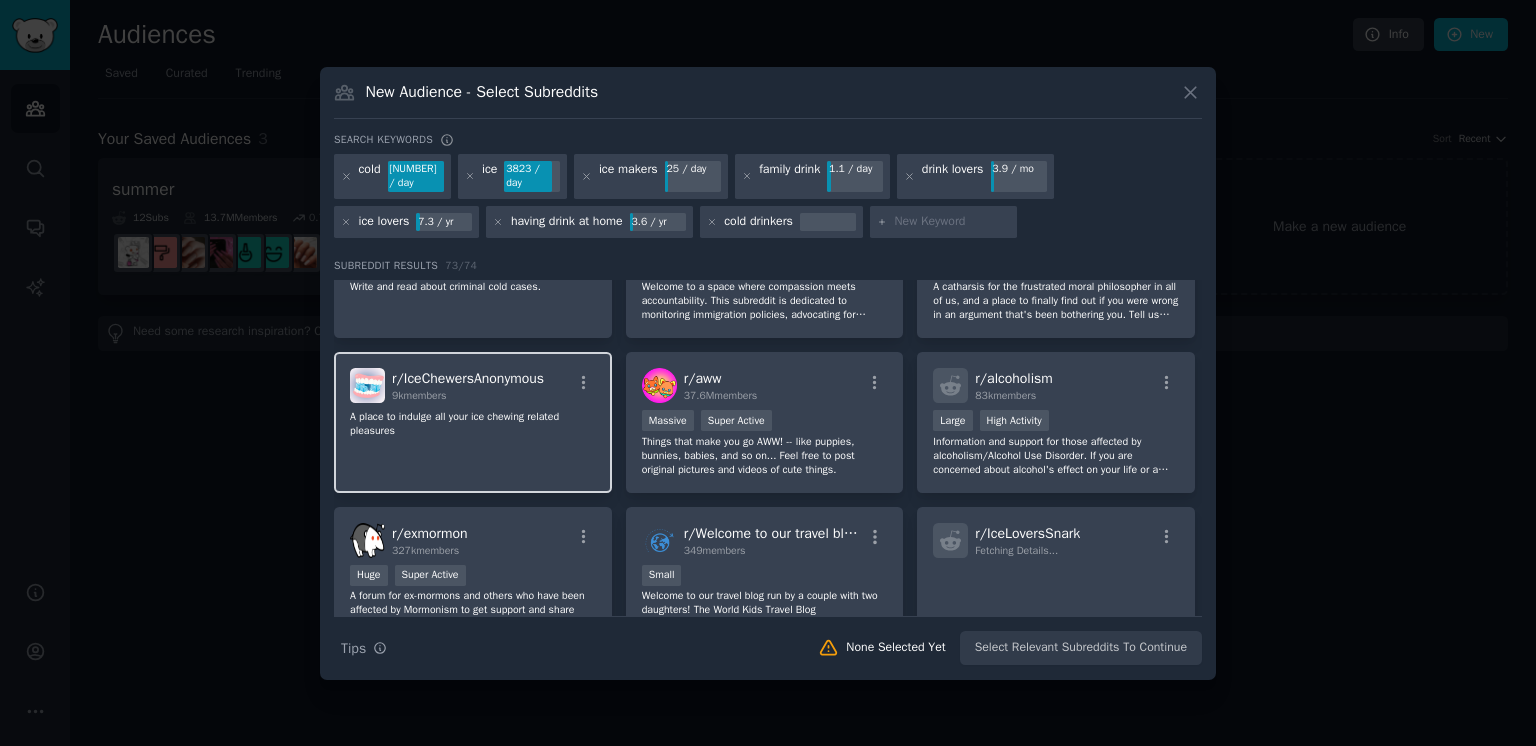 click on "A place to indulge all your ice chewing related pleasures" 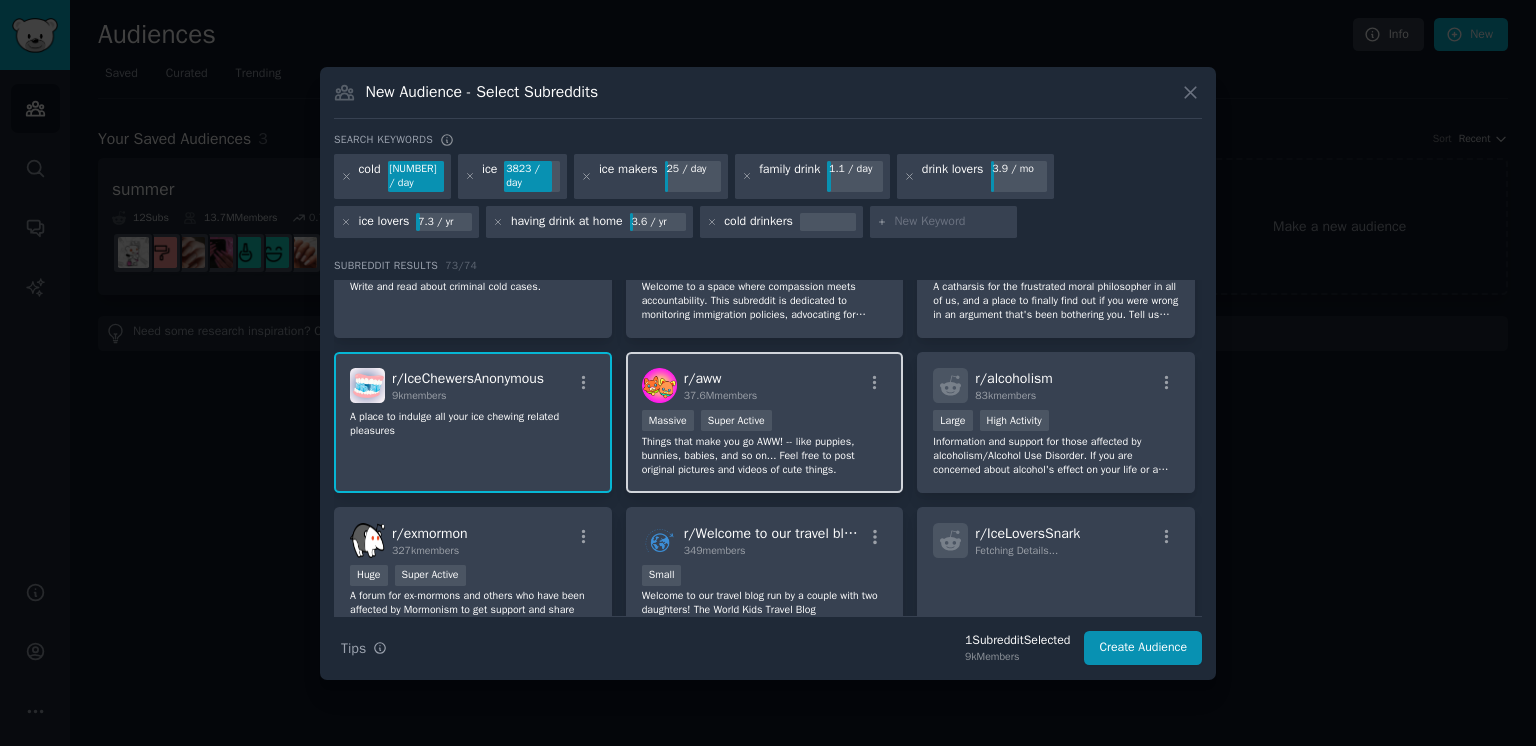 scroll, scrollTop: 800, scrollLeft: 0, axis: vertical 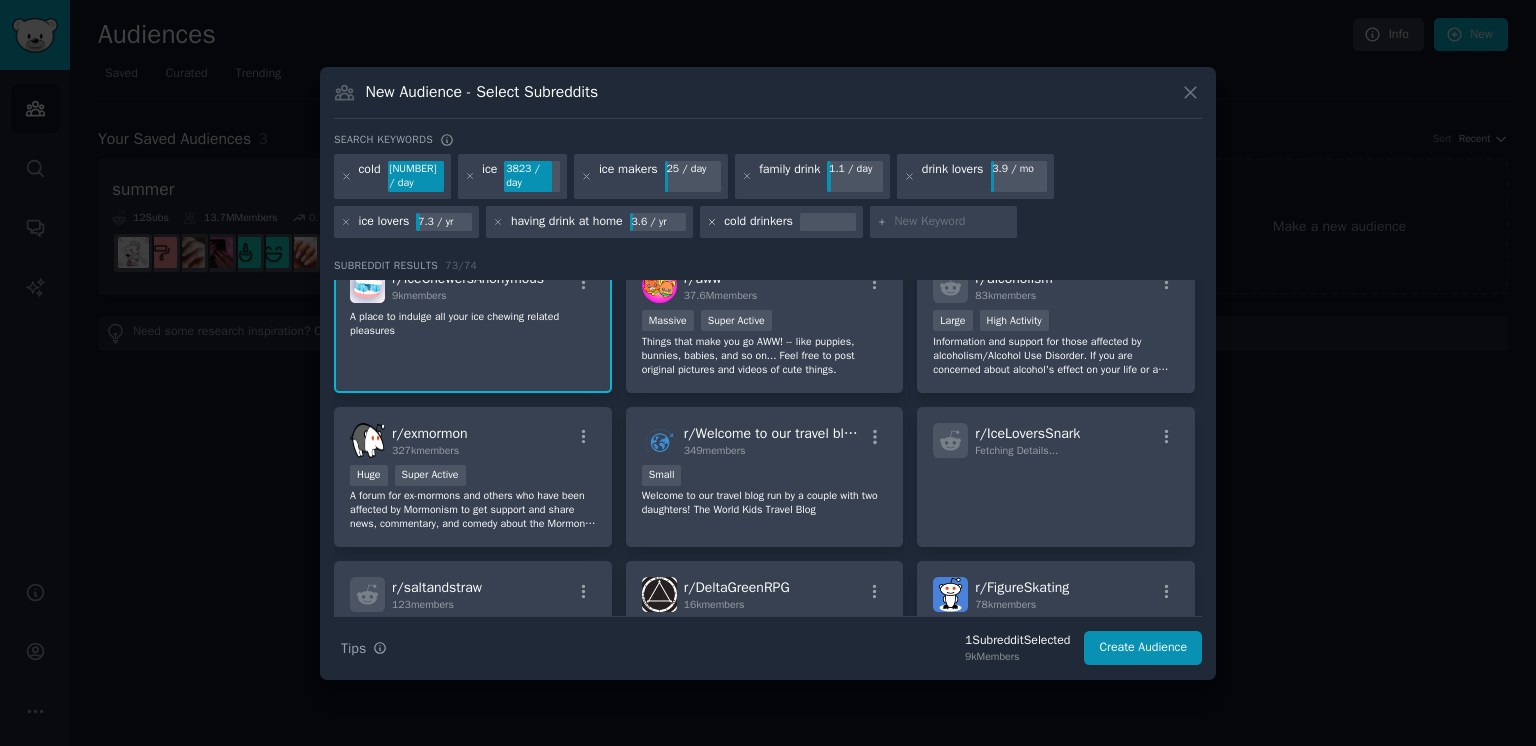 click 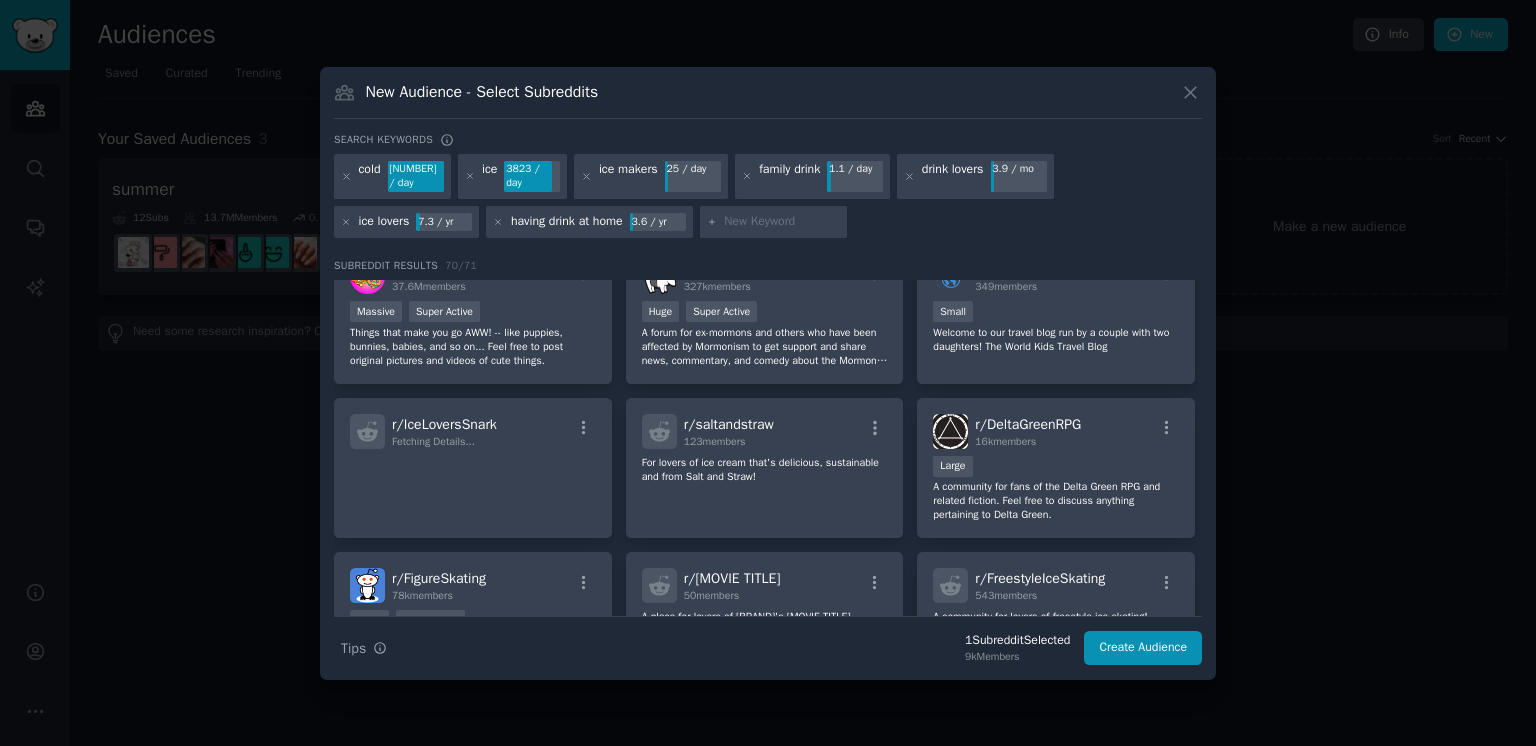 scroll, scrollTop: 900, scrollLeft: 0, axis: vertical 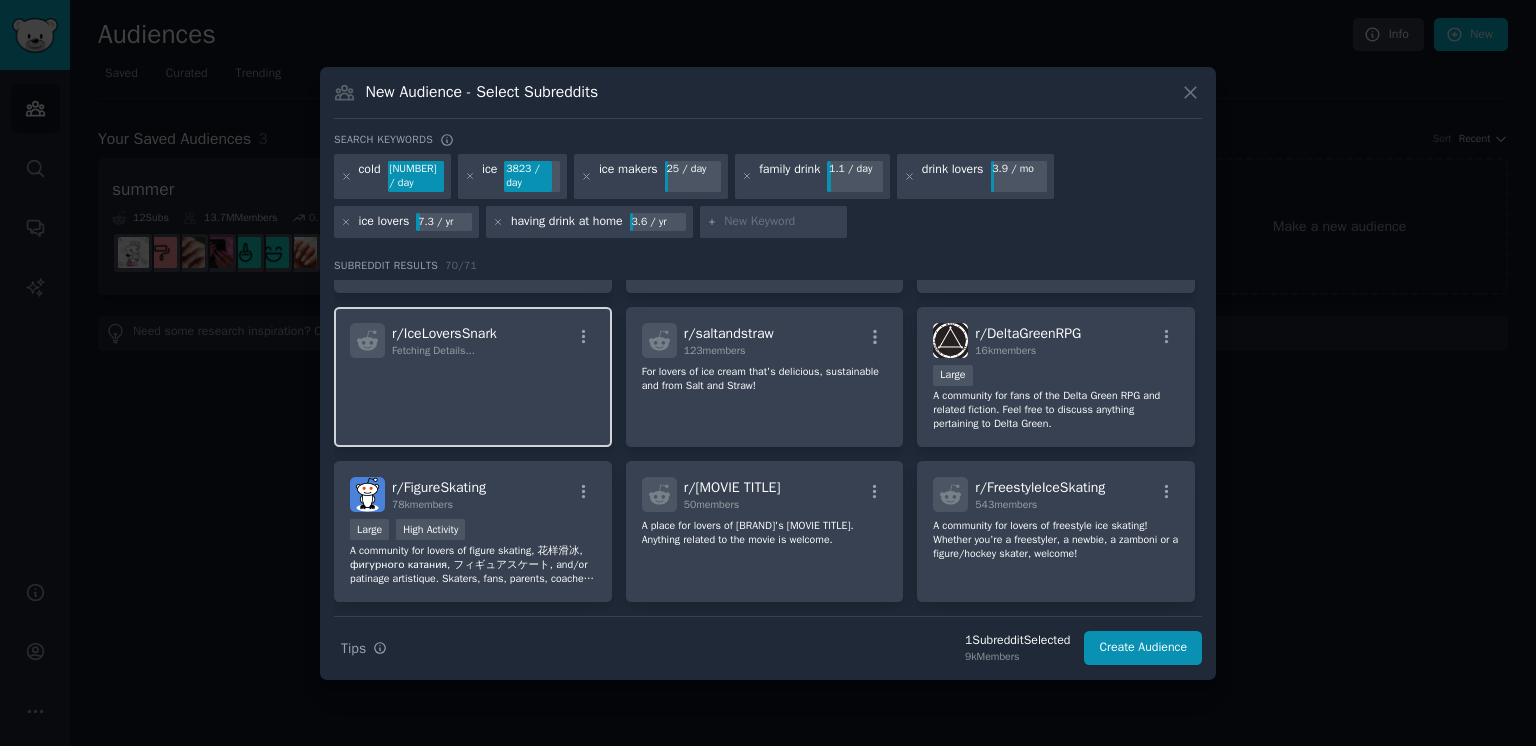 click on "Fetching Details..." at bounding box center (444, 351) 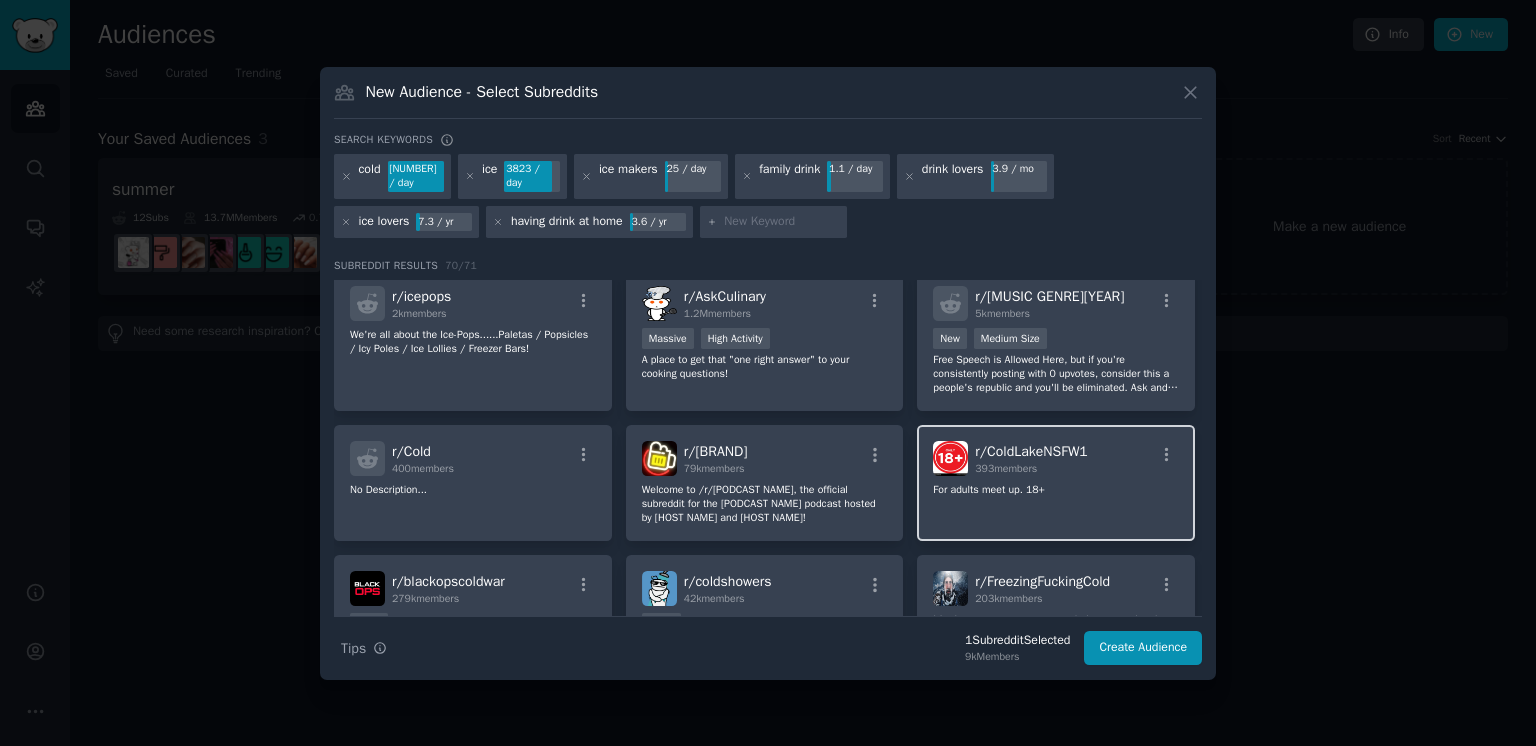 scroll, scrollTop: 1500, scrollLeft: 0, axis: vertical 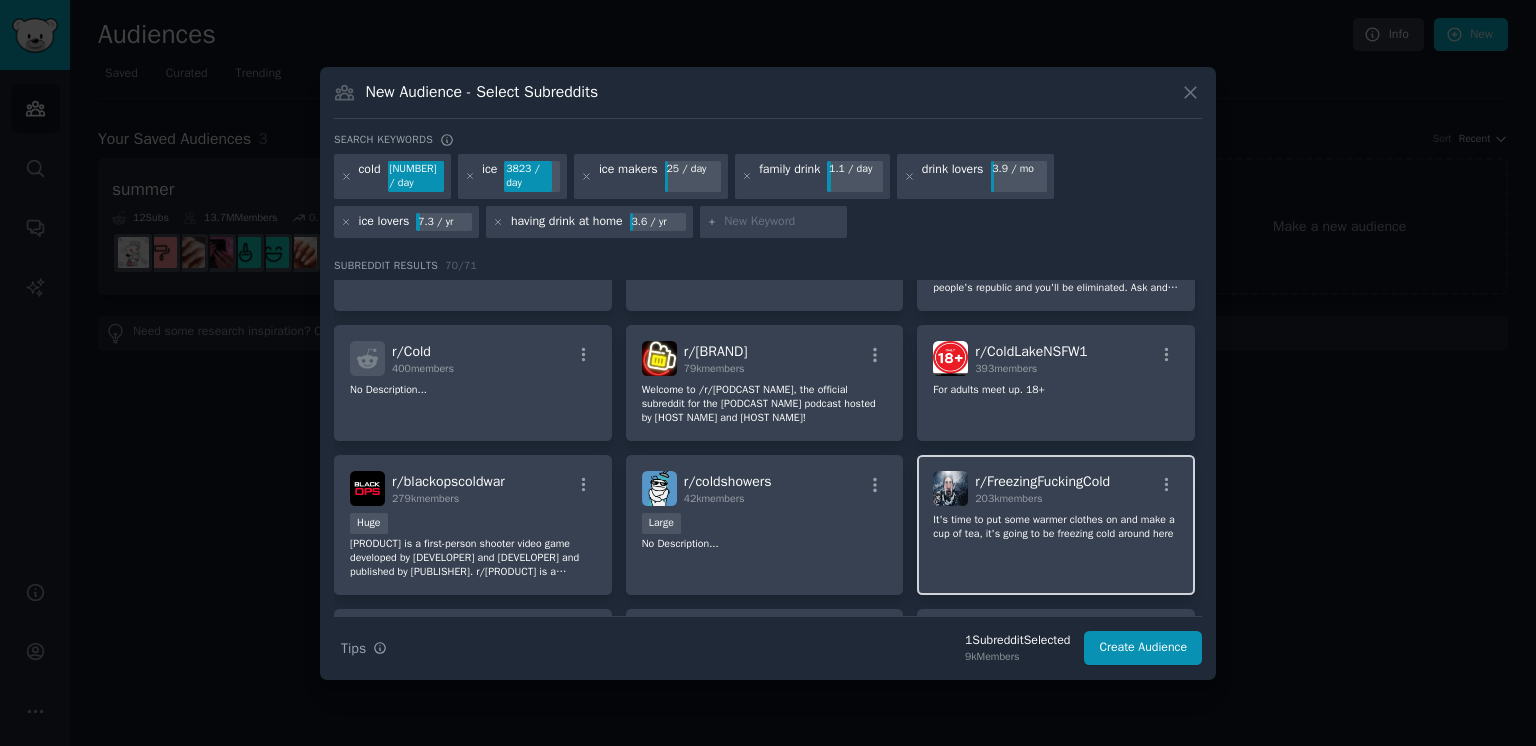 click on "It's time to put some warmer clothes on and make a cup of tea, it's going to be freezing cold around here" 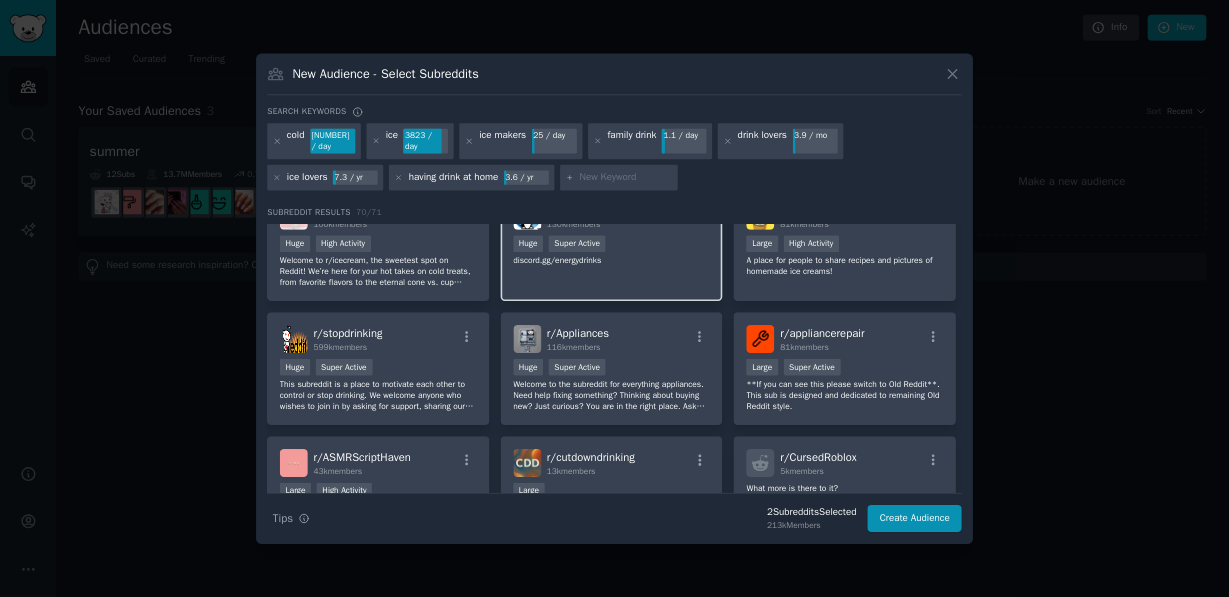 scroll, scrollTop: 0, scrollLeft: 0, axis: both 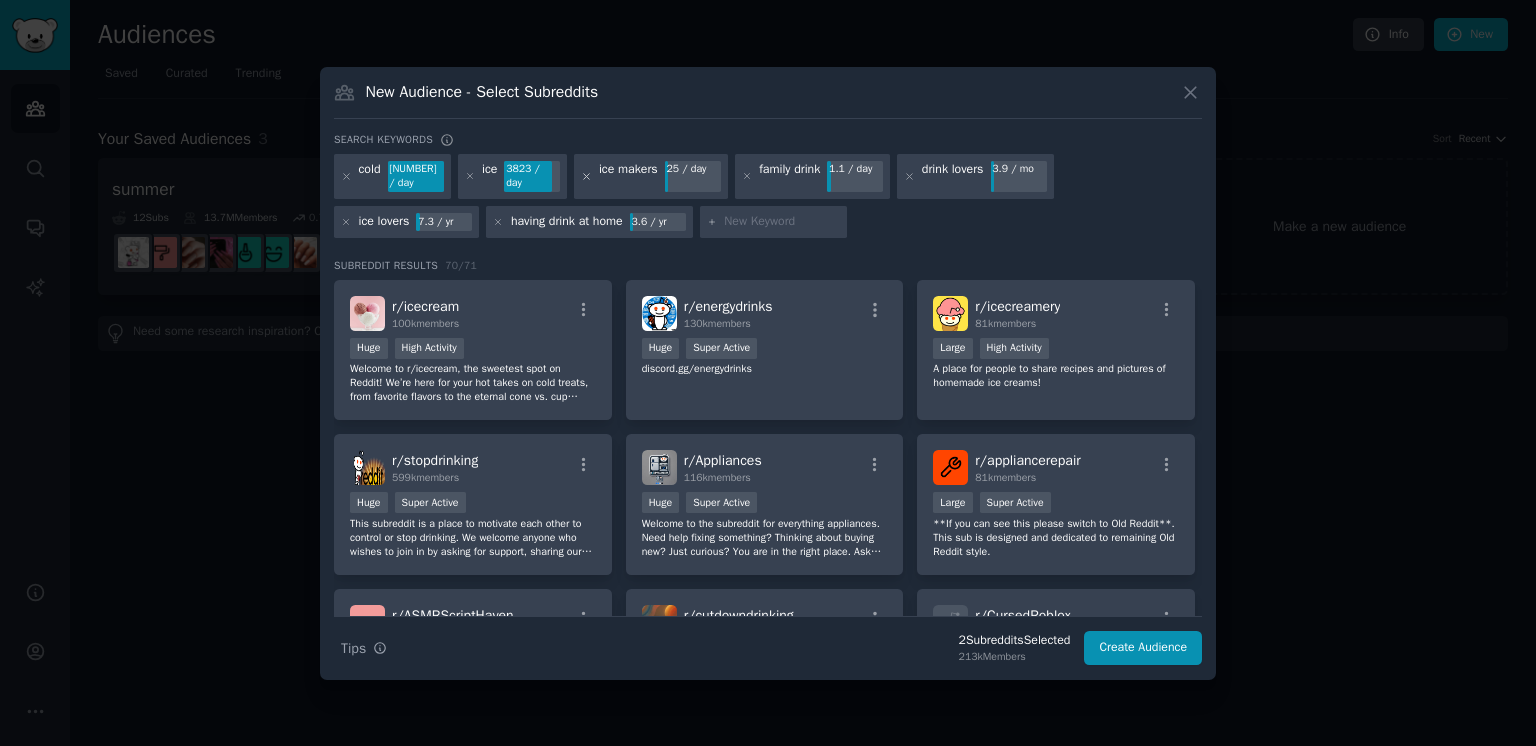 click 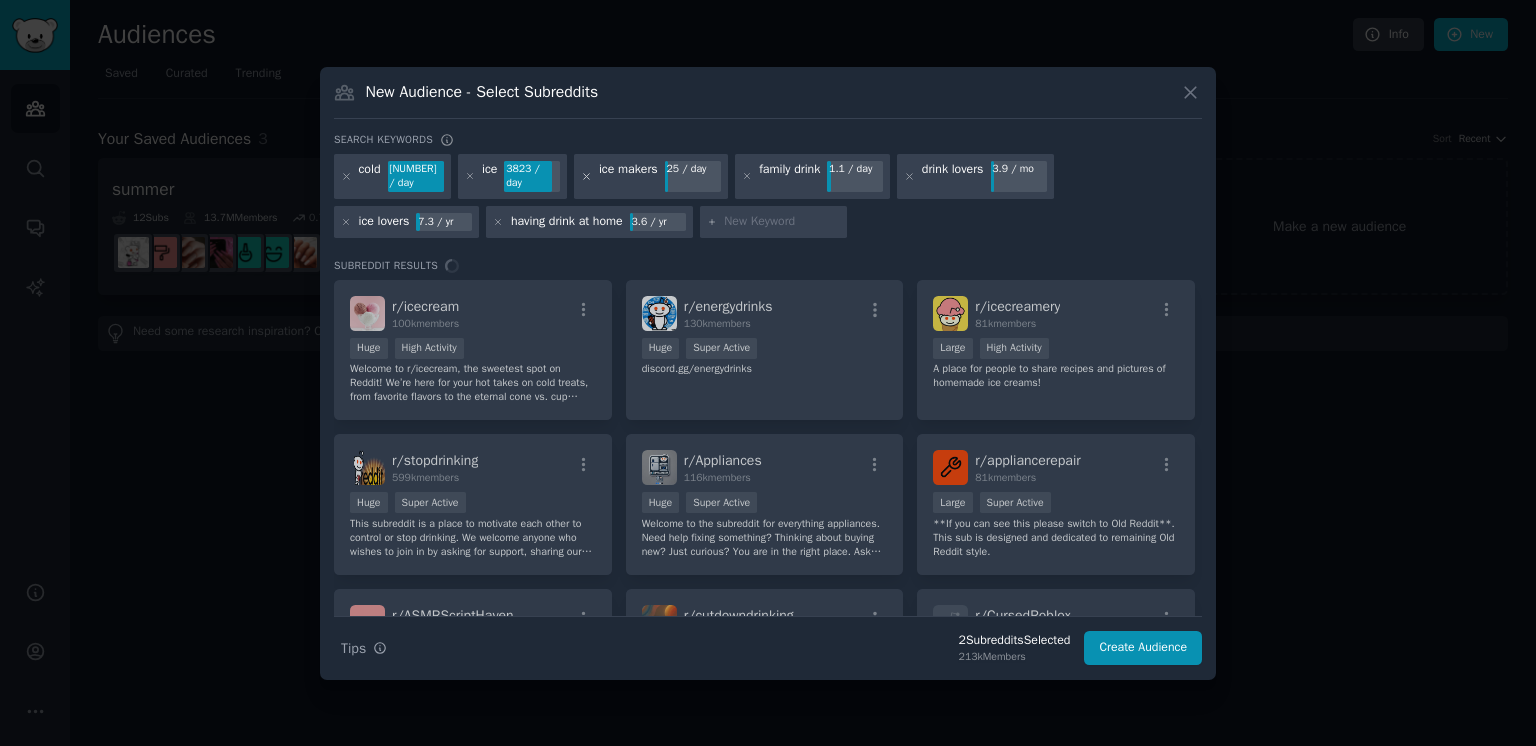 click 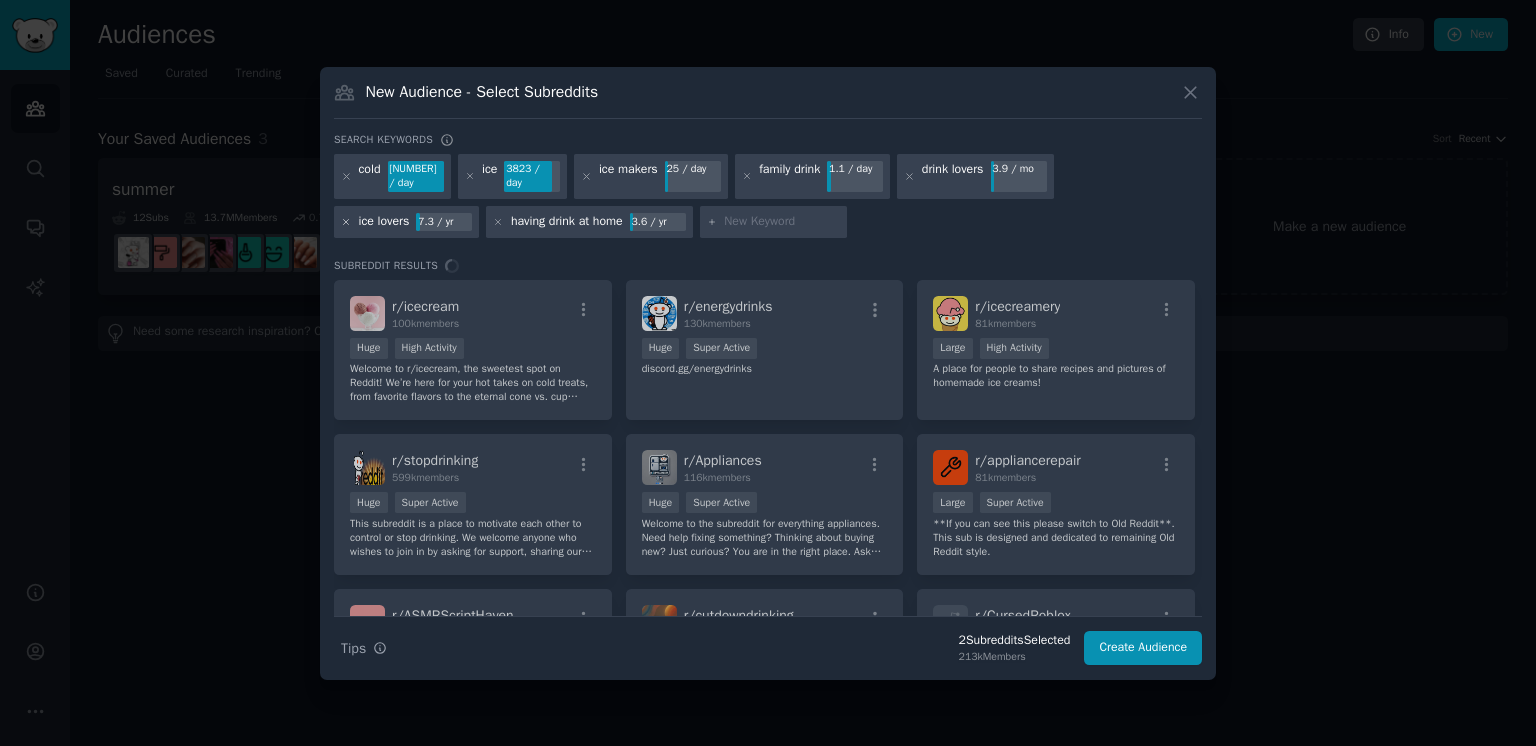 click 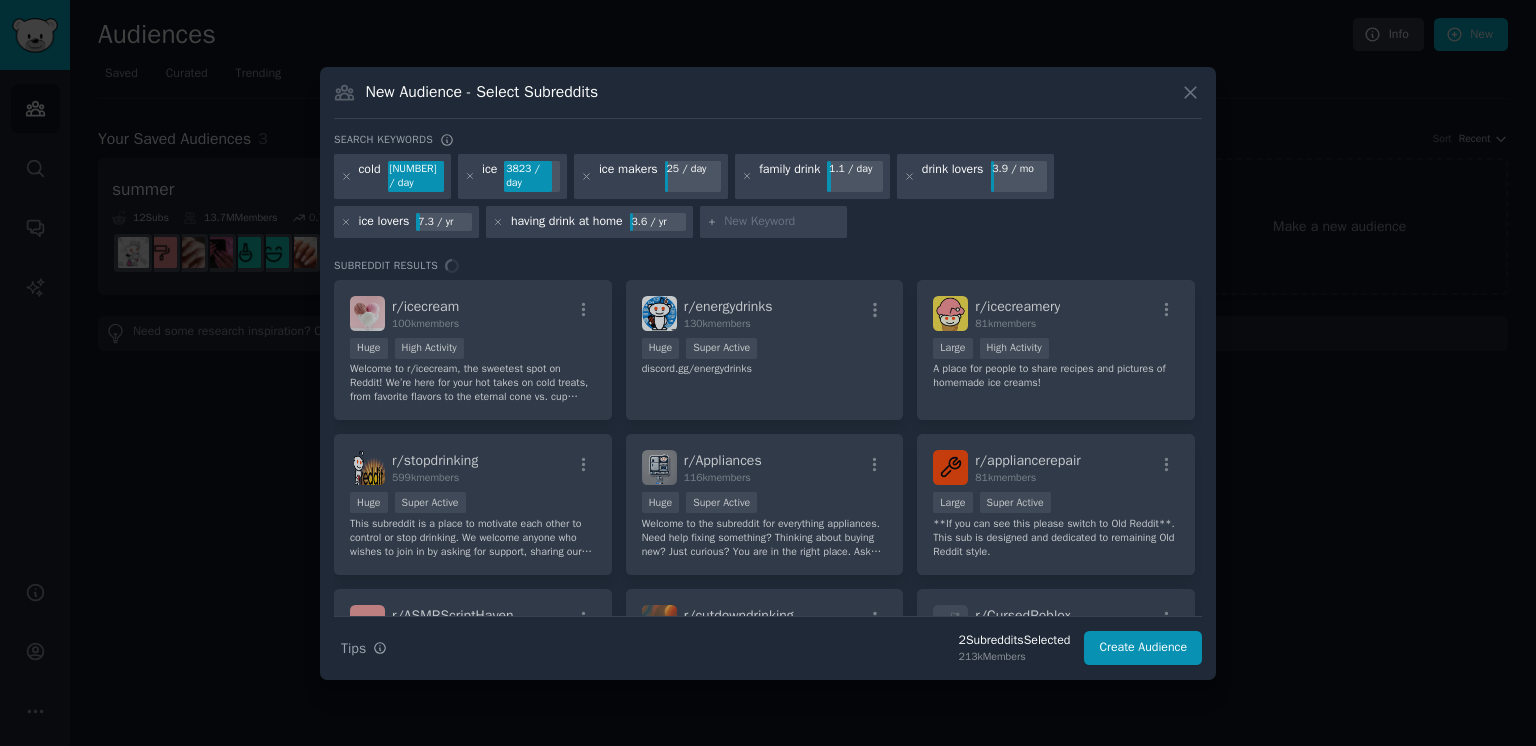 click on "having drink at home 3.6 / yr" at bounding box center [589, 222] 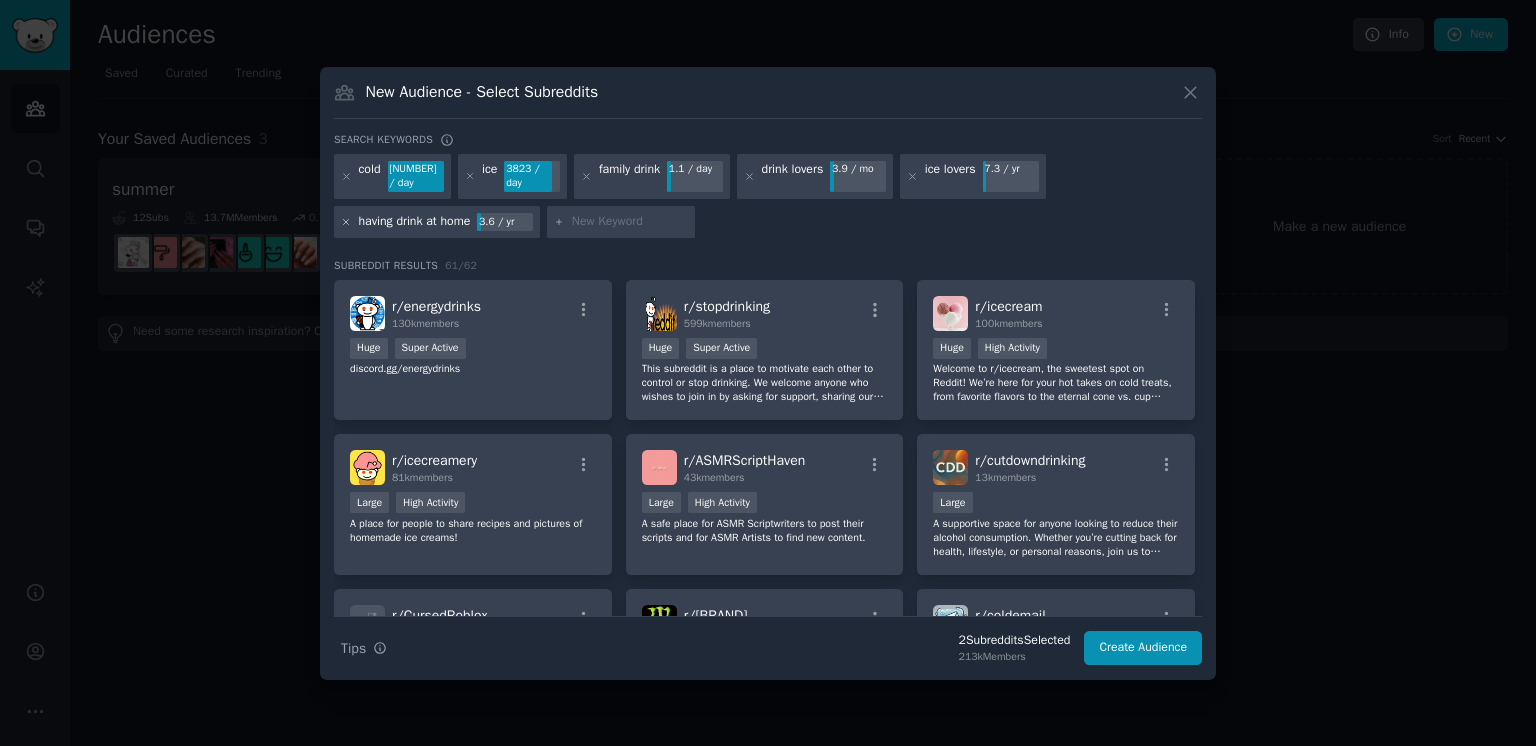 click 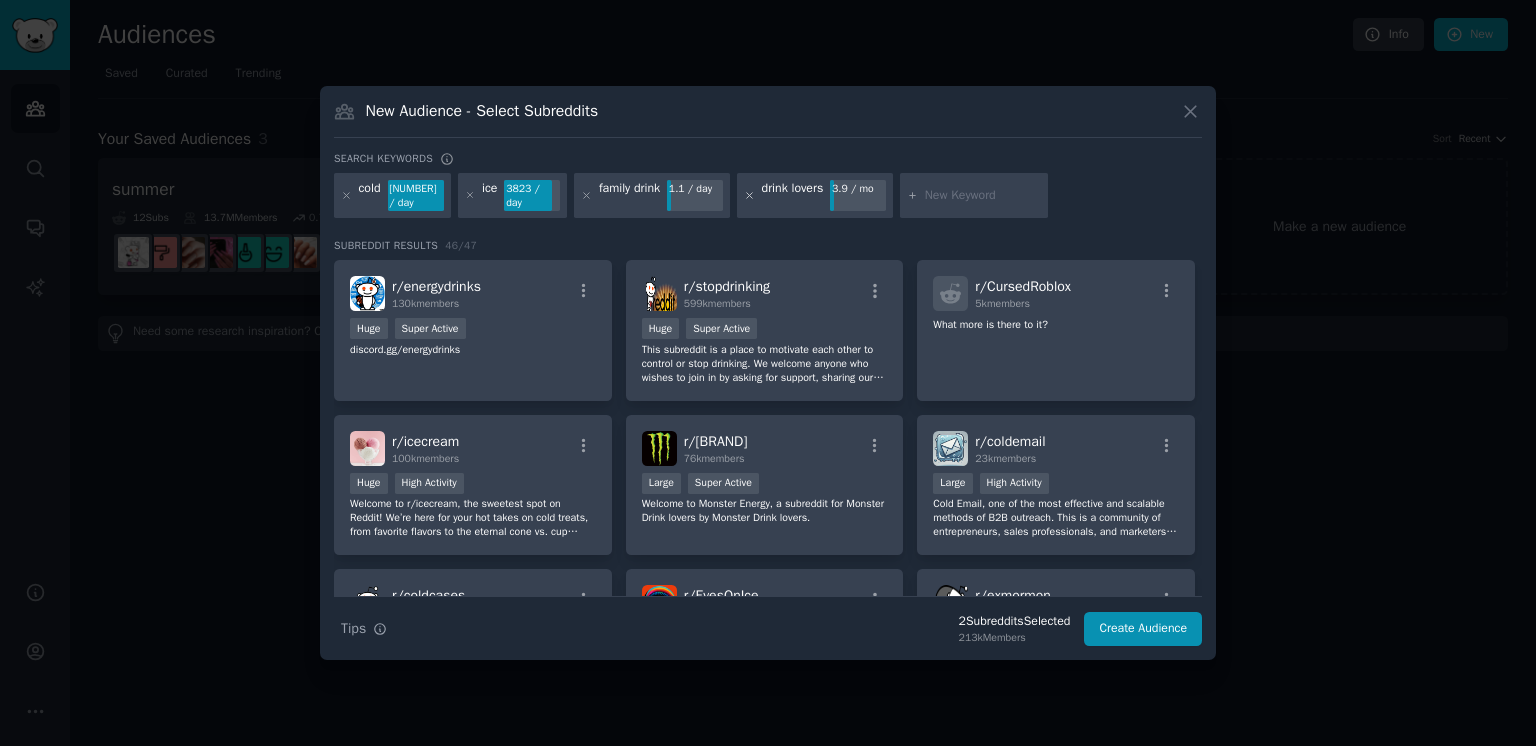 click 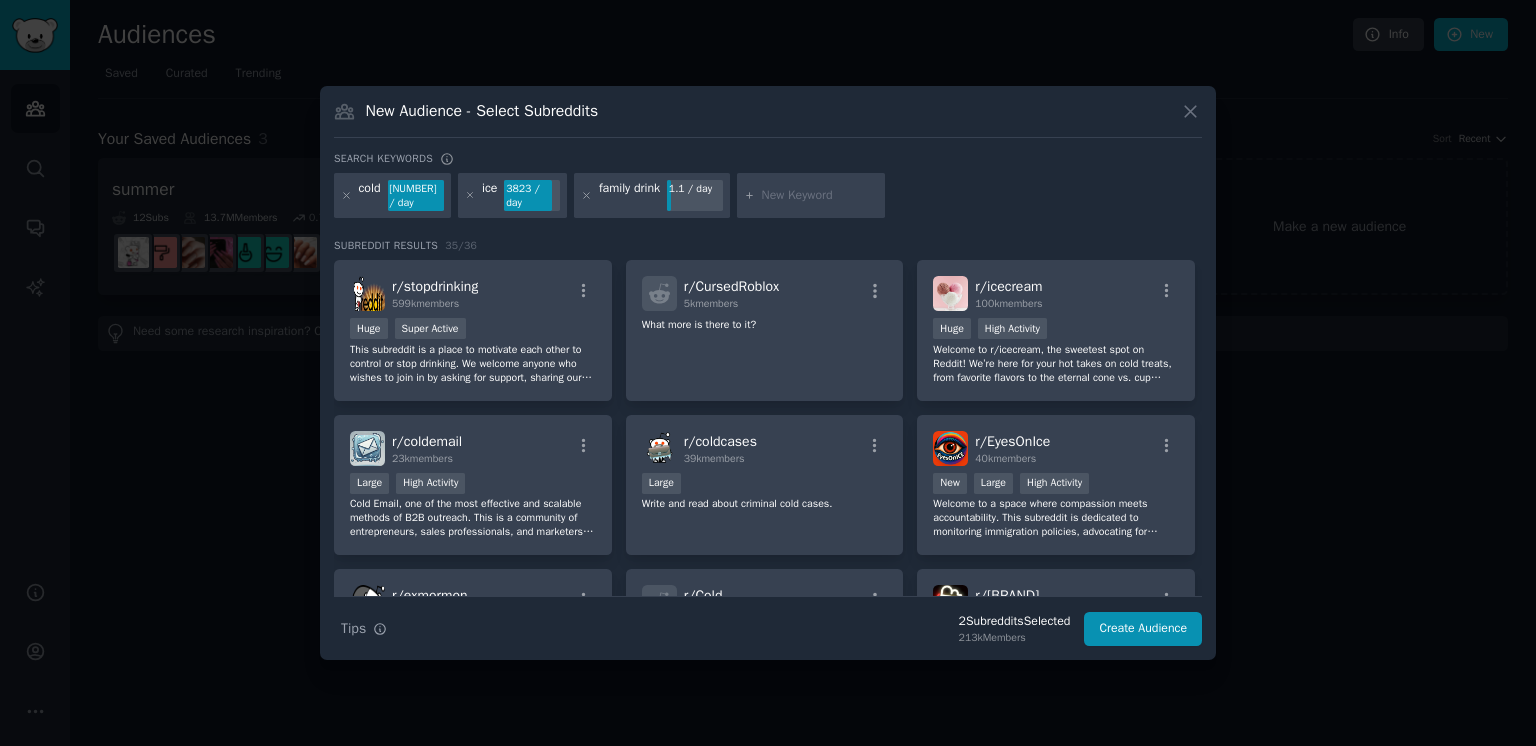 click at bounding box center [820, 196] 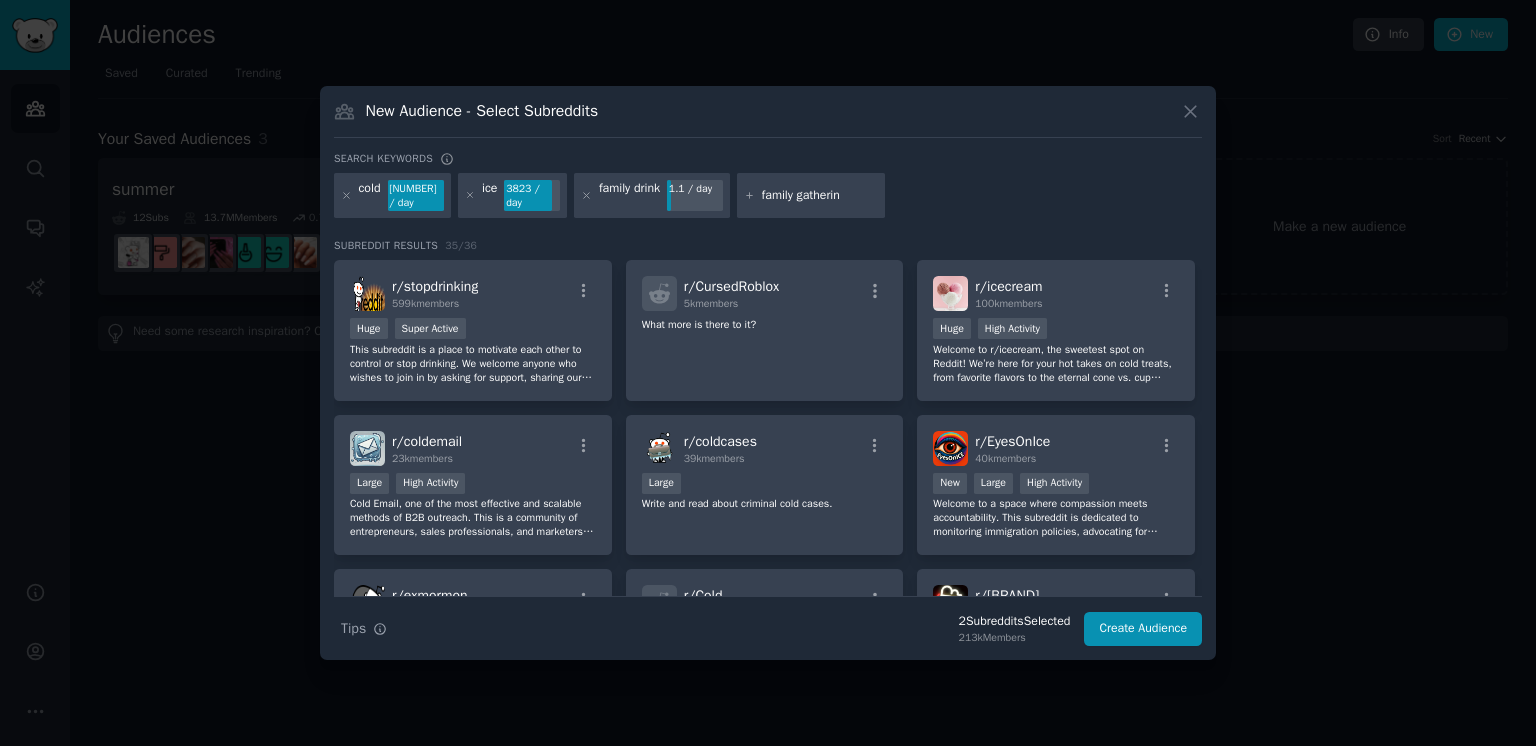 type on "family gathering" 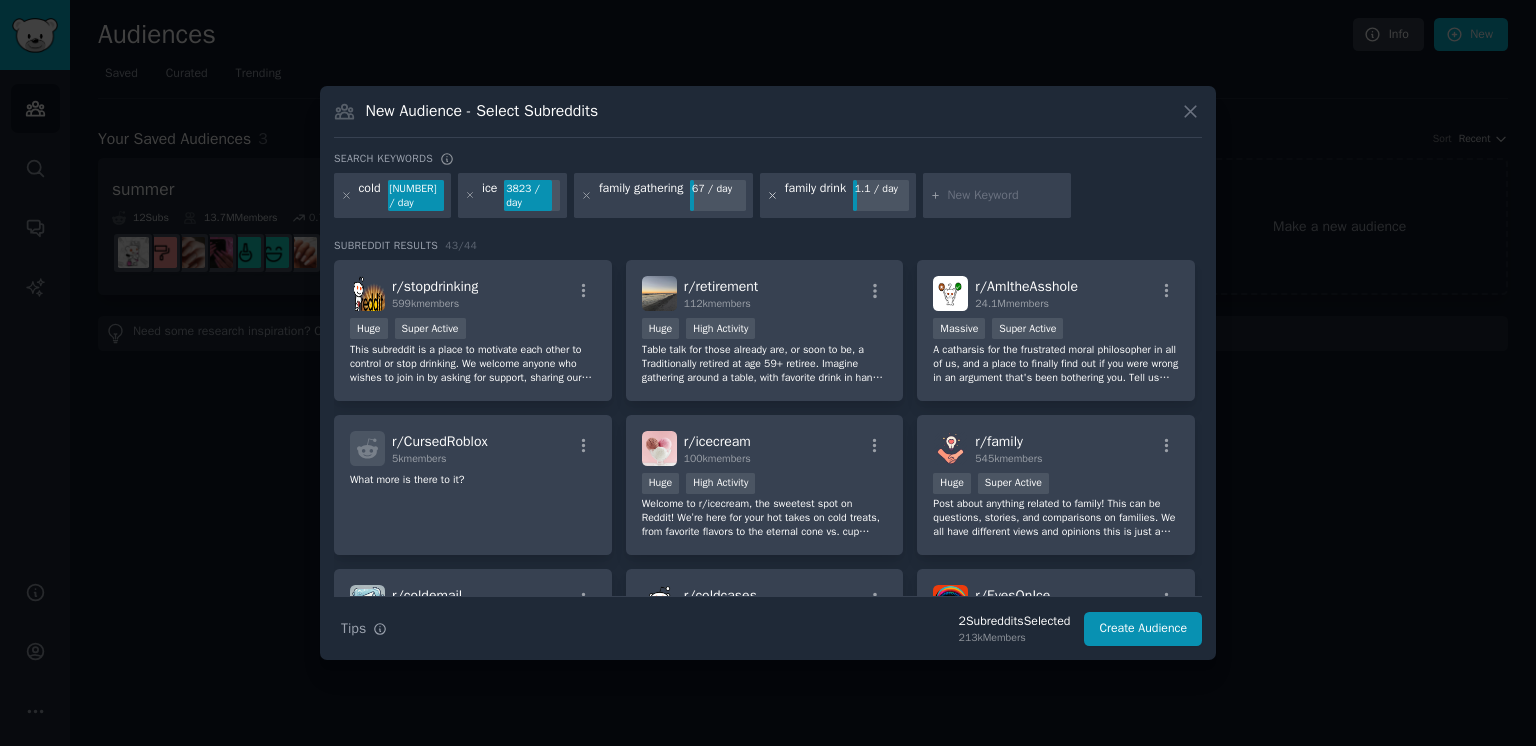 click 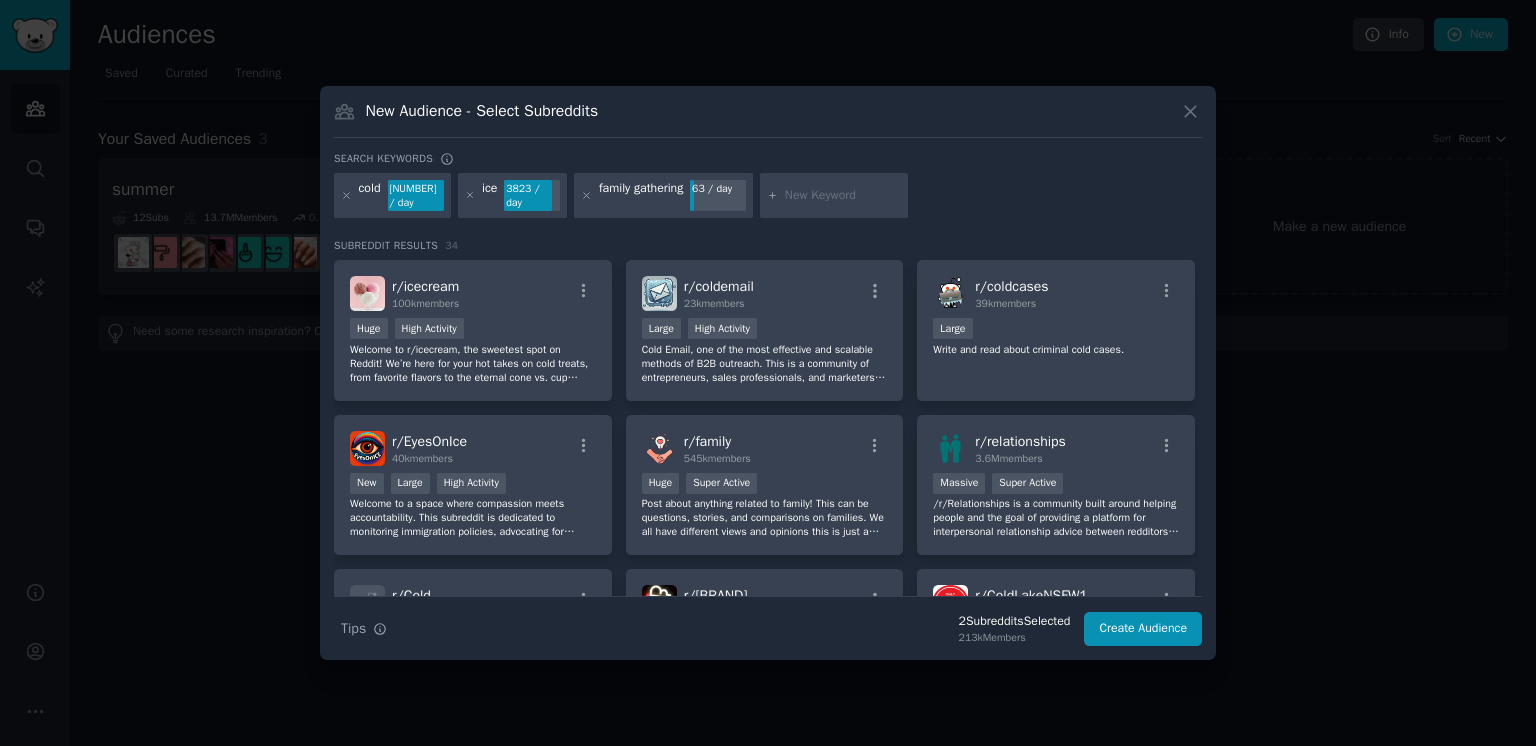 click at bounding box center (843, 196) 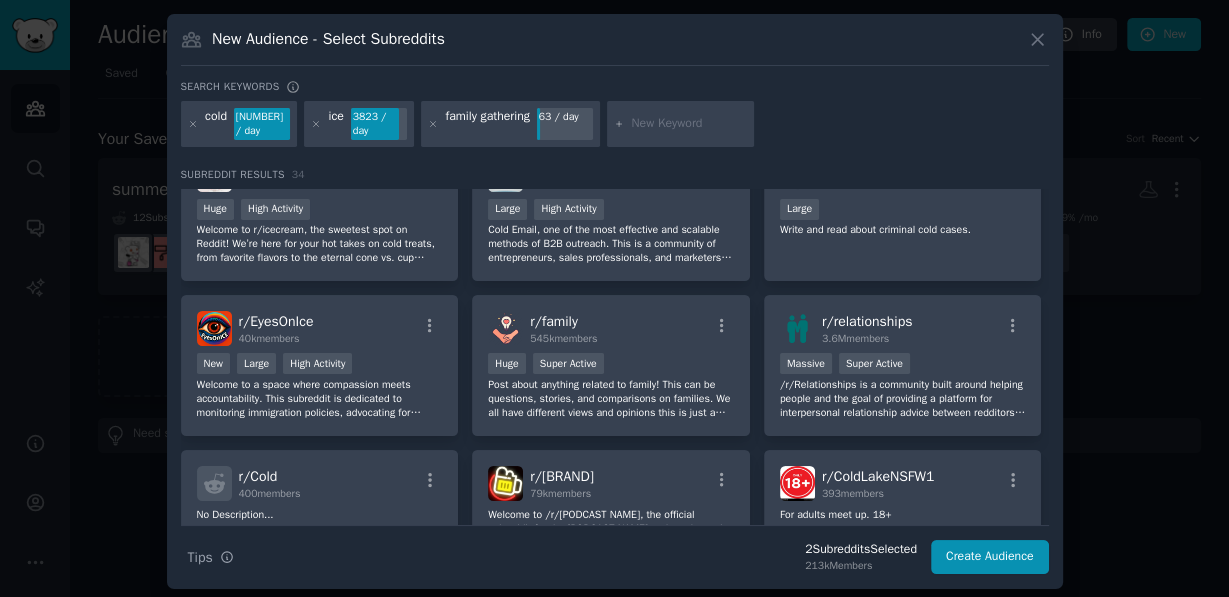 scroll, scrollTop: 0, scrollLeft: 0, axis: both 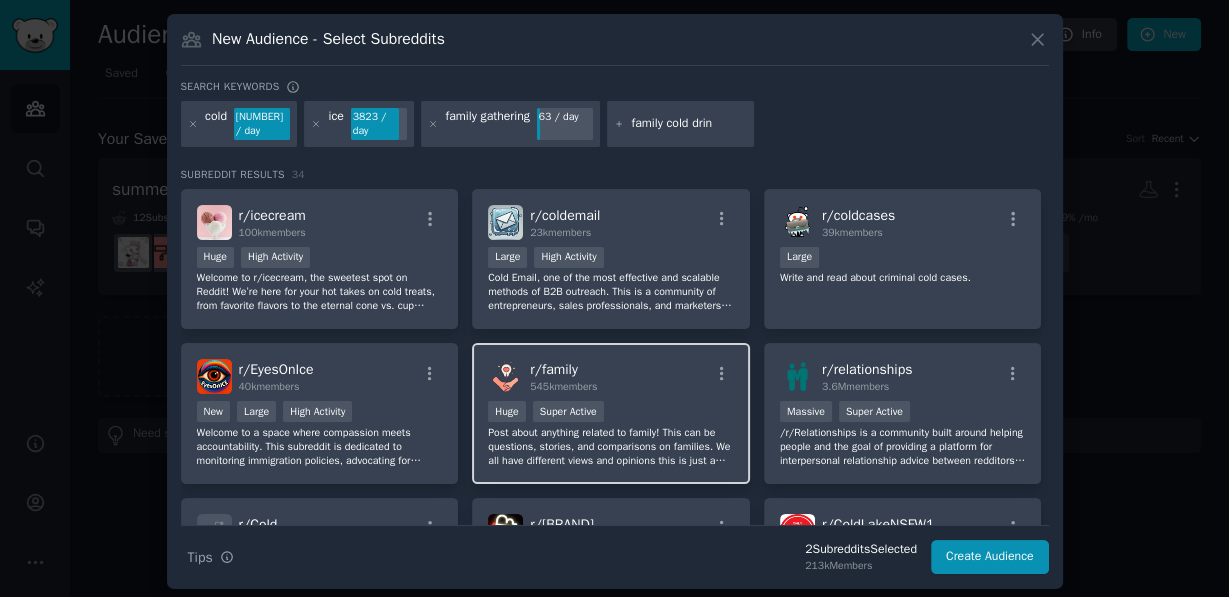 type on "family cold drink" 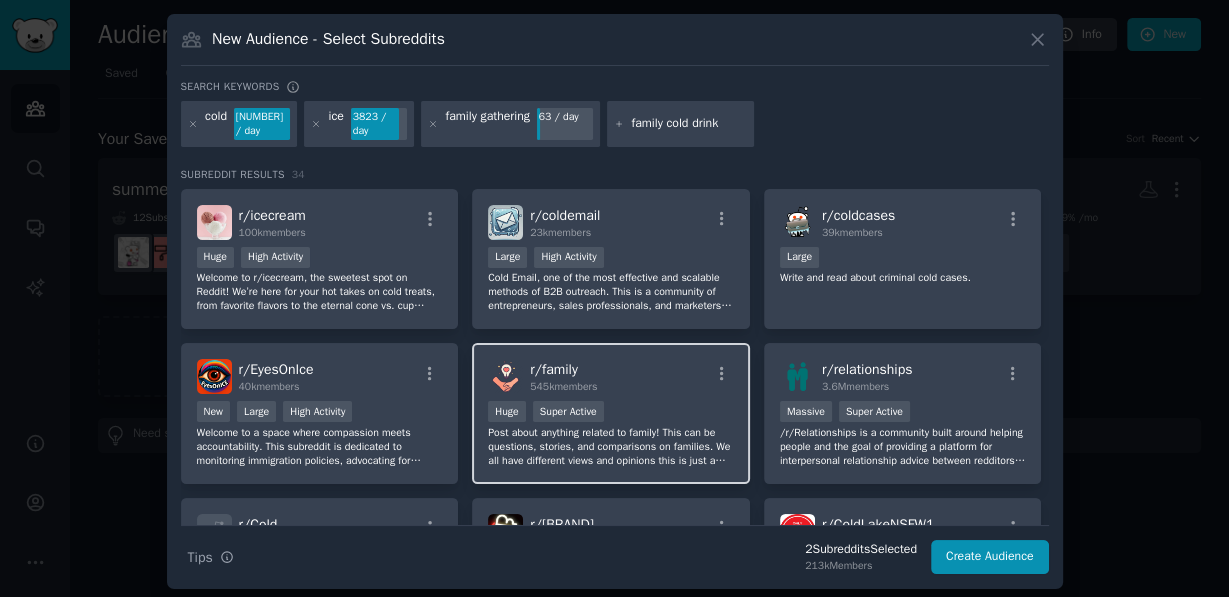 type 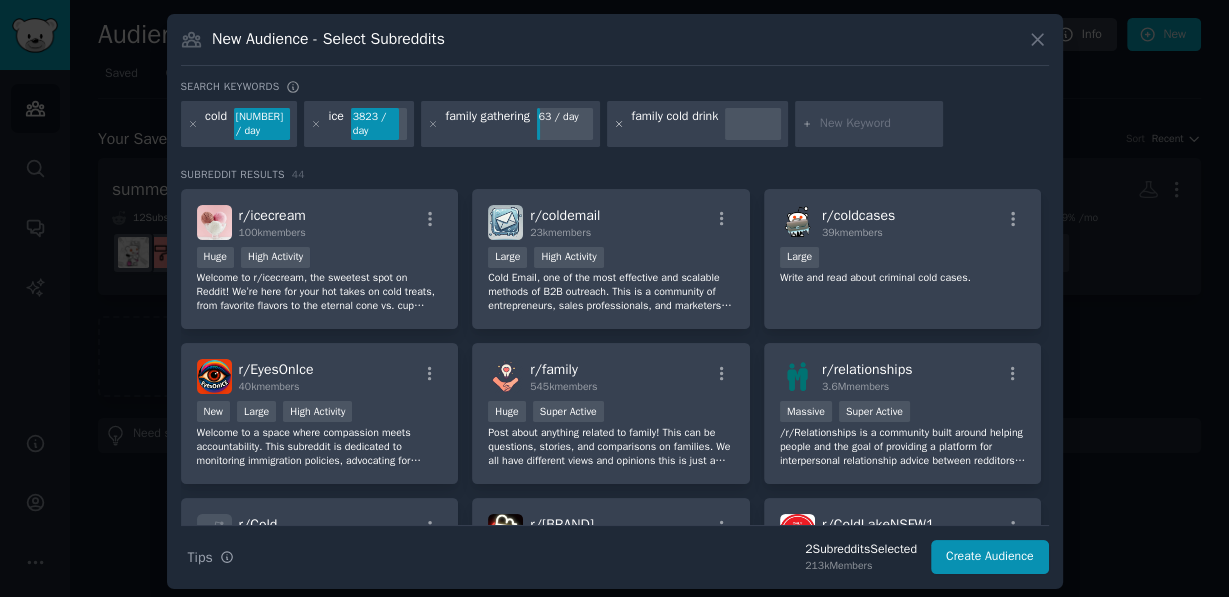 click 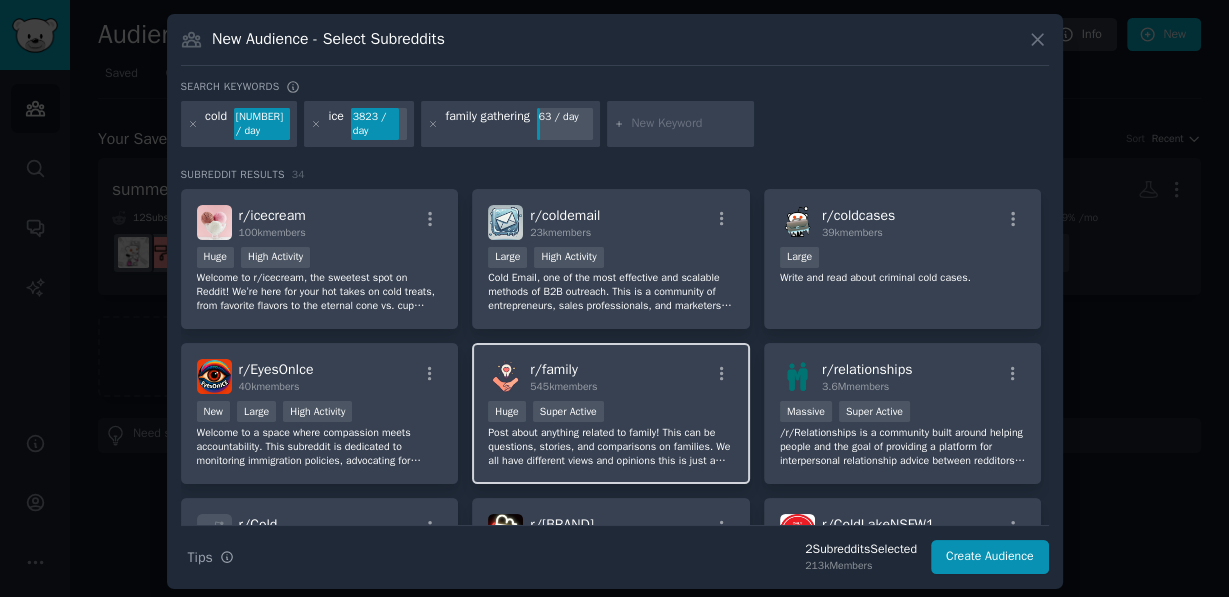 click on "r/ family [NUMBER]k members" at bounding box center [611, 376] 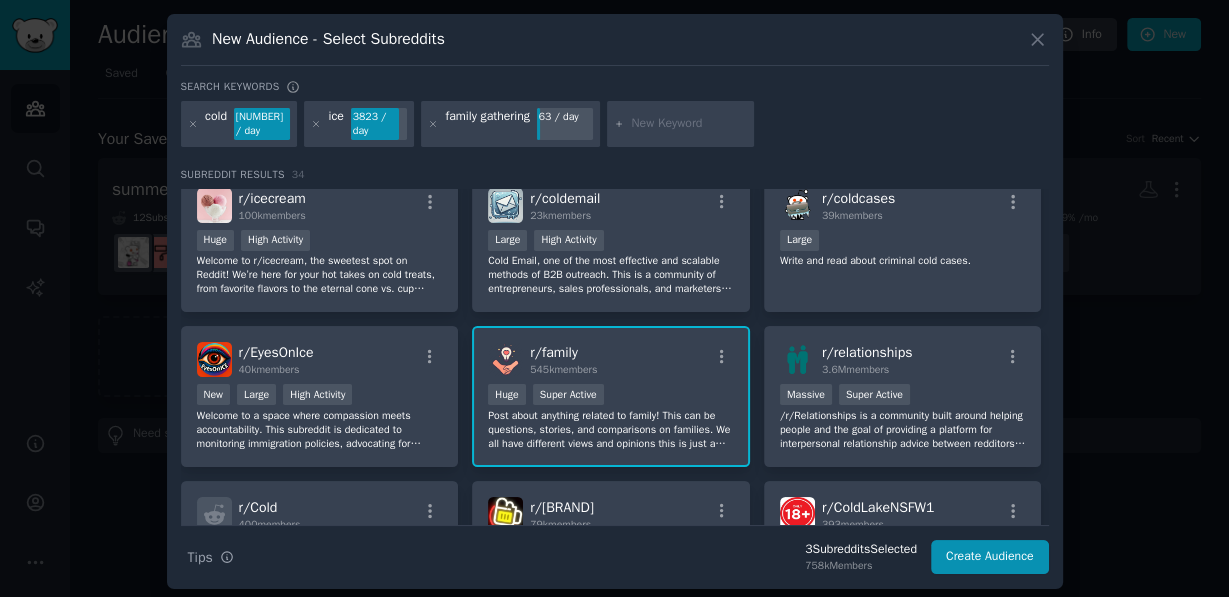 scroll, scrollTop: 0, scrollLeft: 0, axis: both 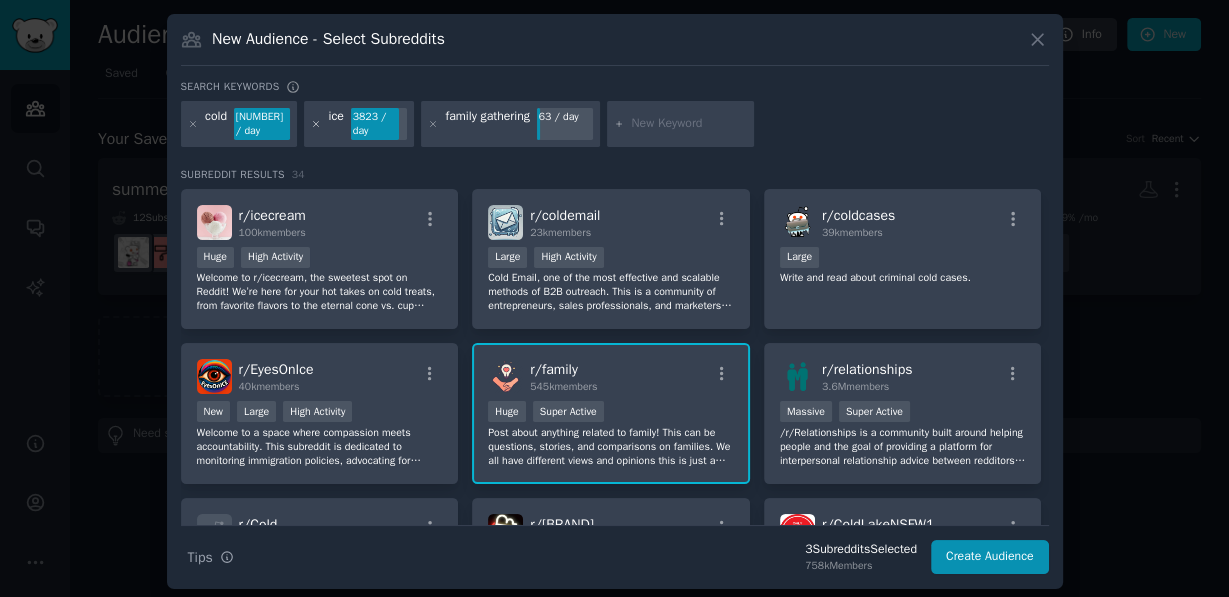click 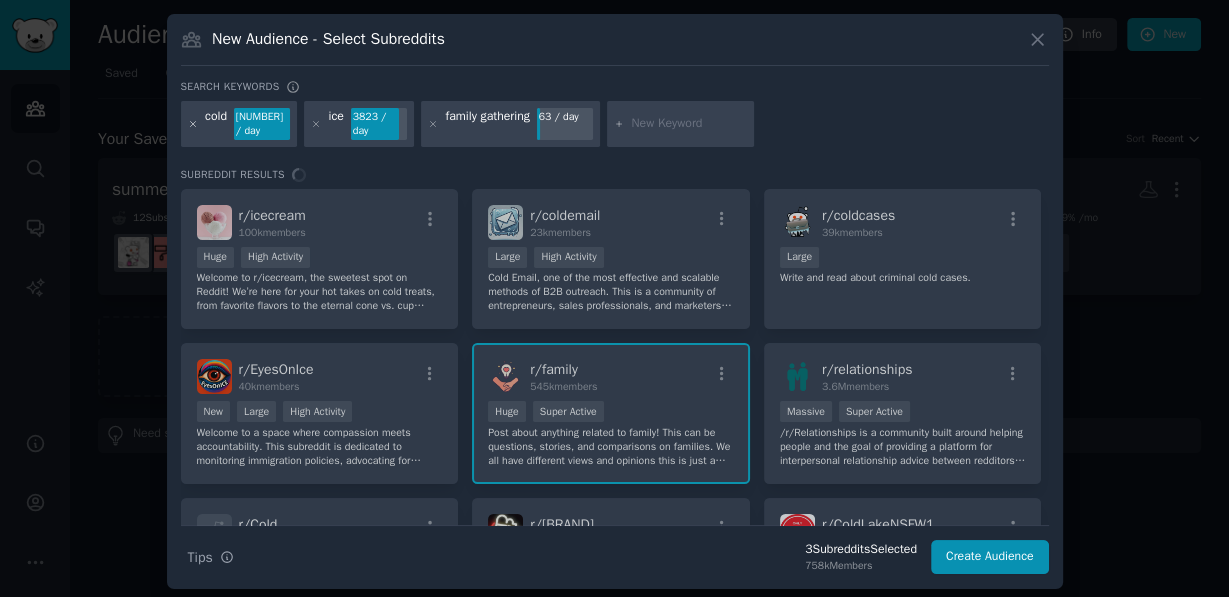 click 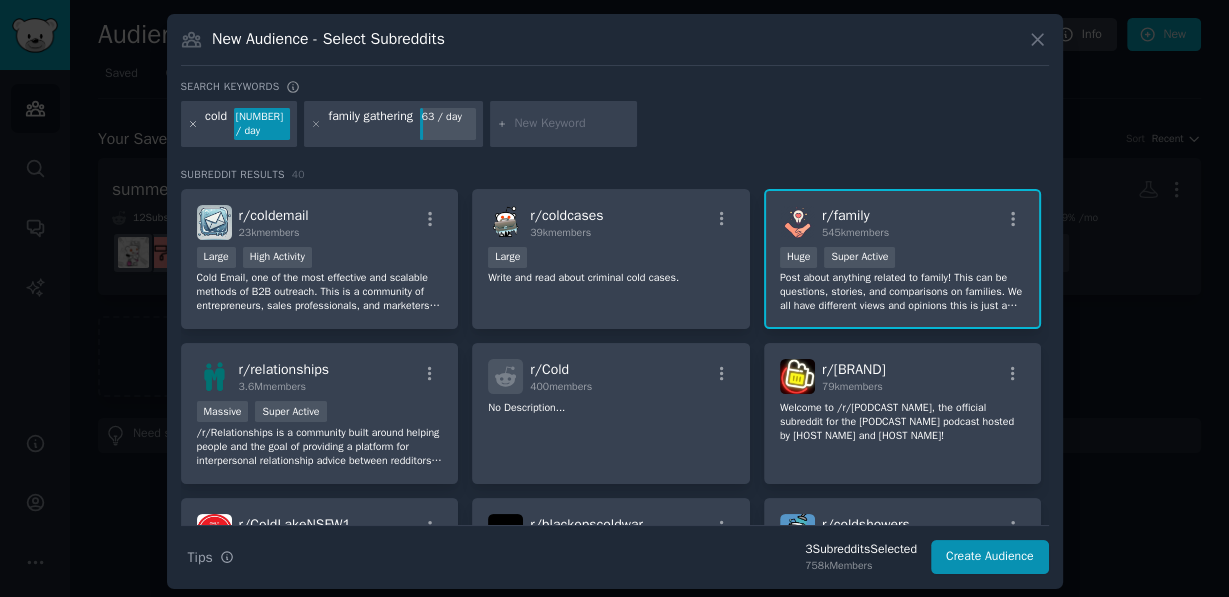 click 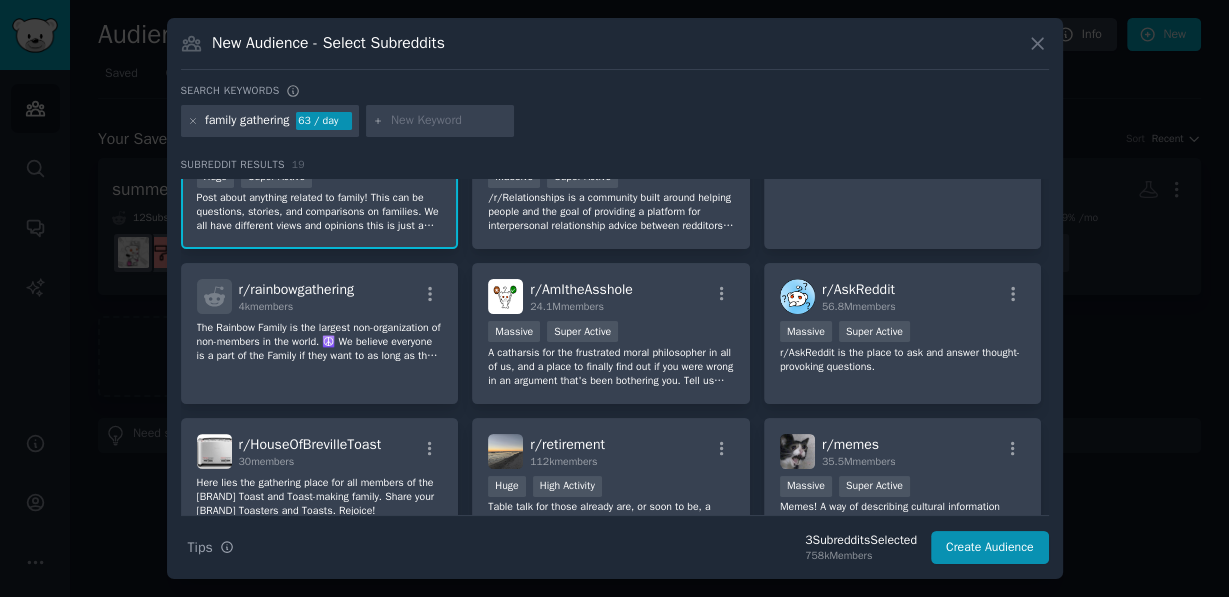 scroll, scrollTop: 66, scrollLeft: 0, axis: vertical 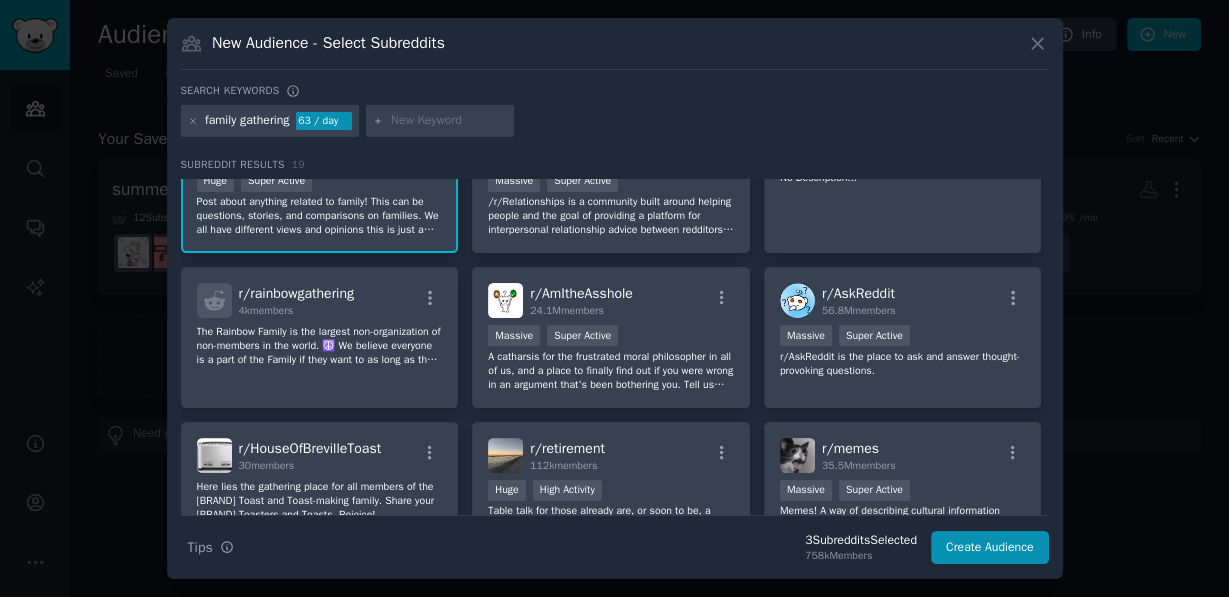 click at bounding box center [449, 121] 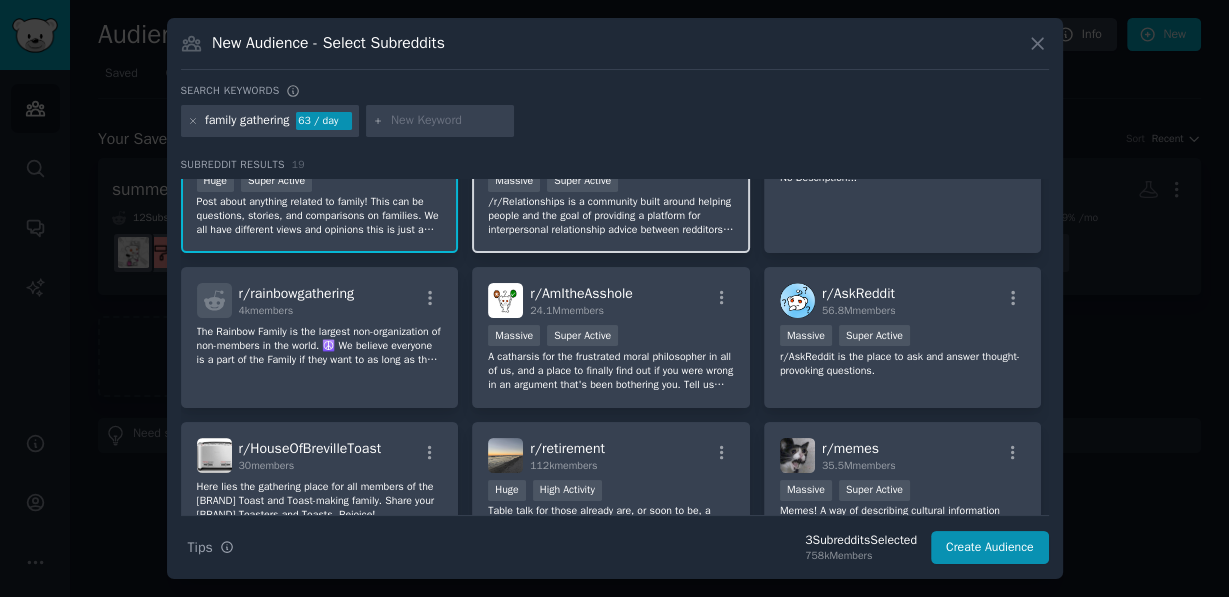 scroll, scrollTop: 0, scrollLeft: 0, axis: both 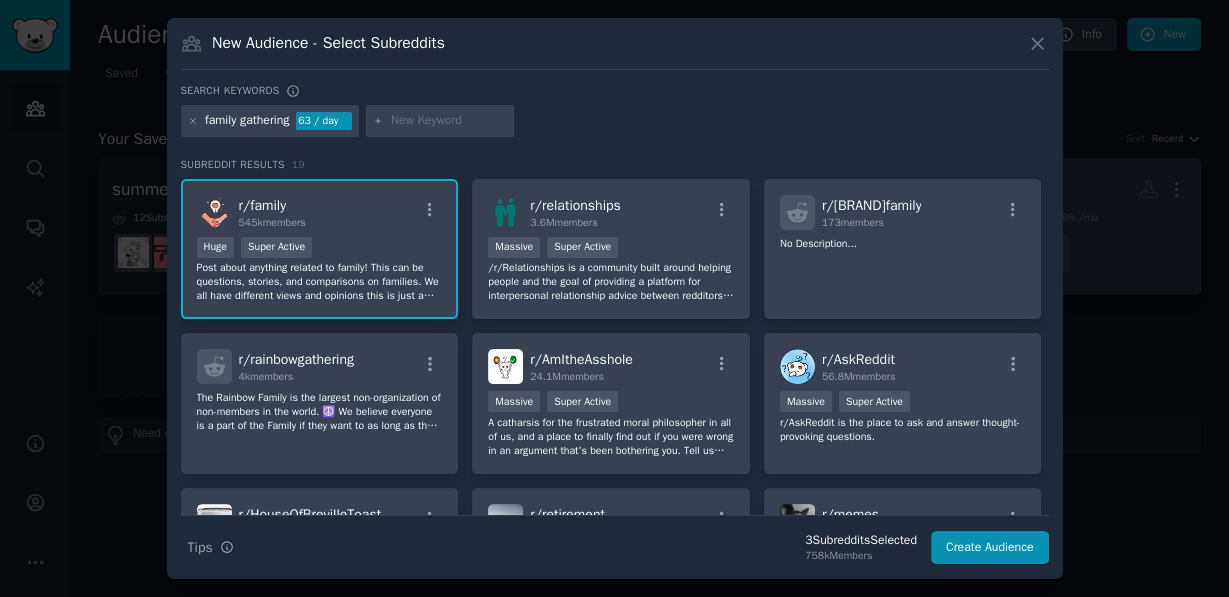 click at bounding box center [614, 298] 